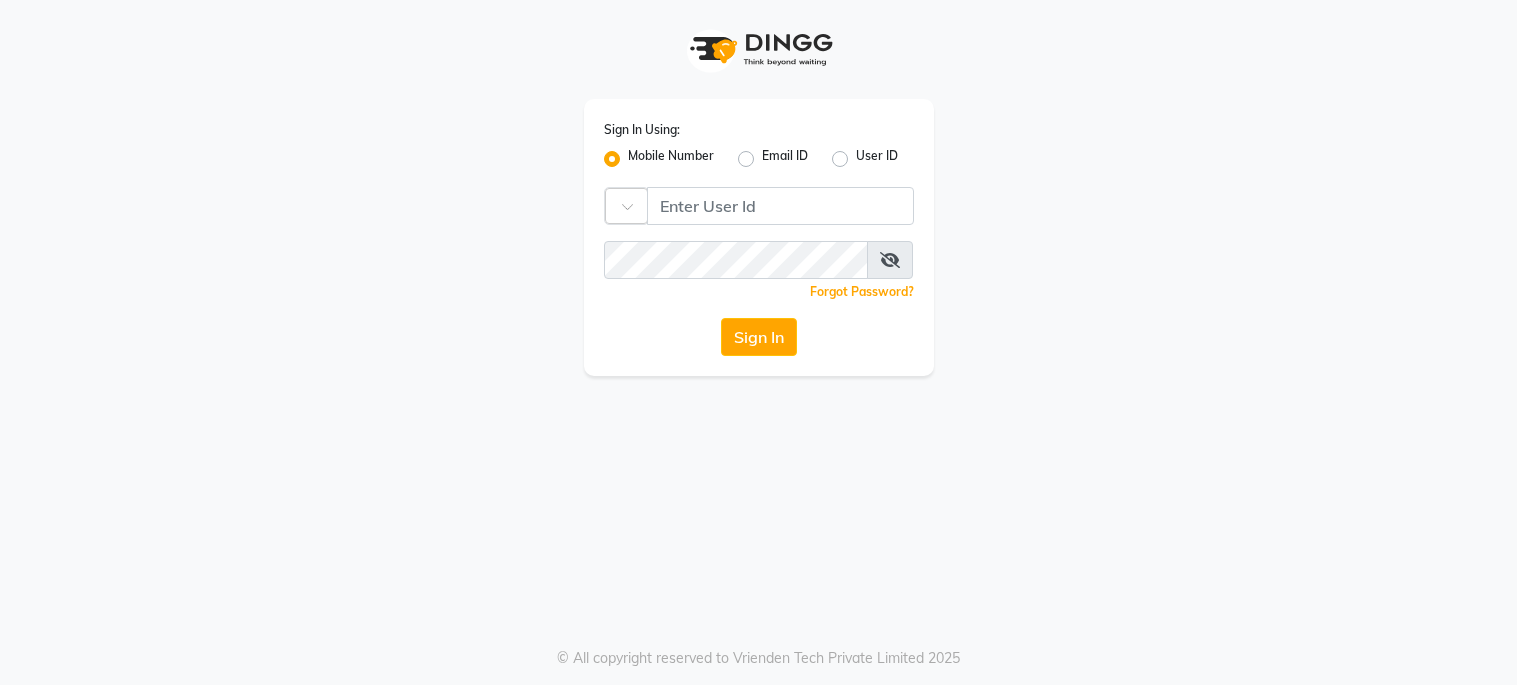 scroll, scrollTop: 0, scrollLeft: 0, axis: both 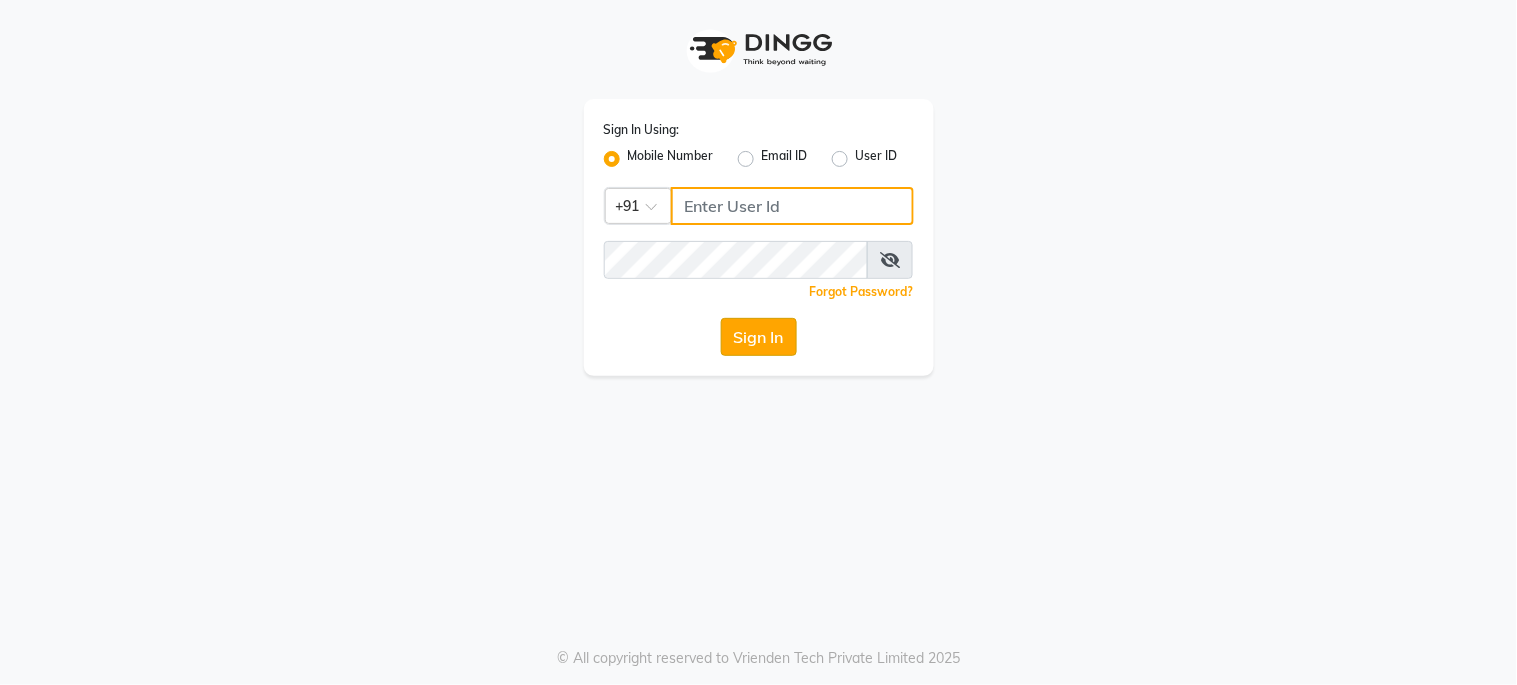 type on "6287595177" 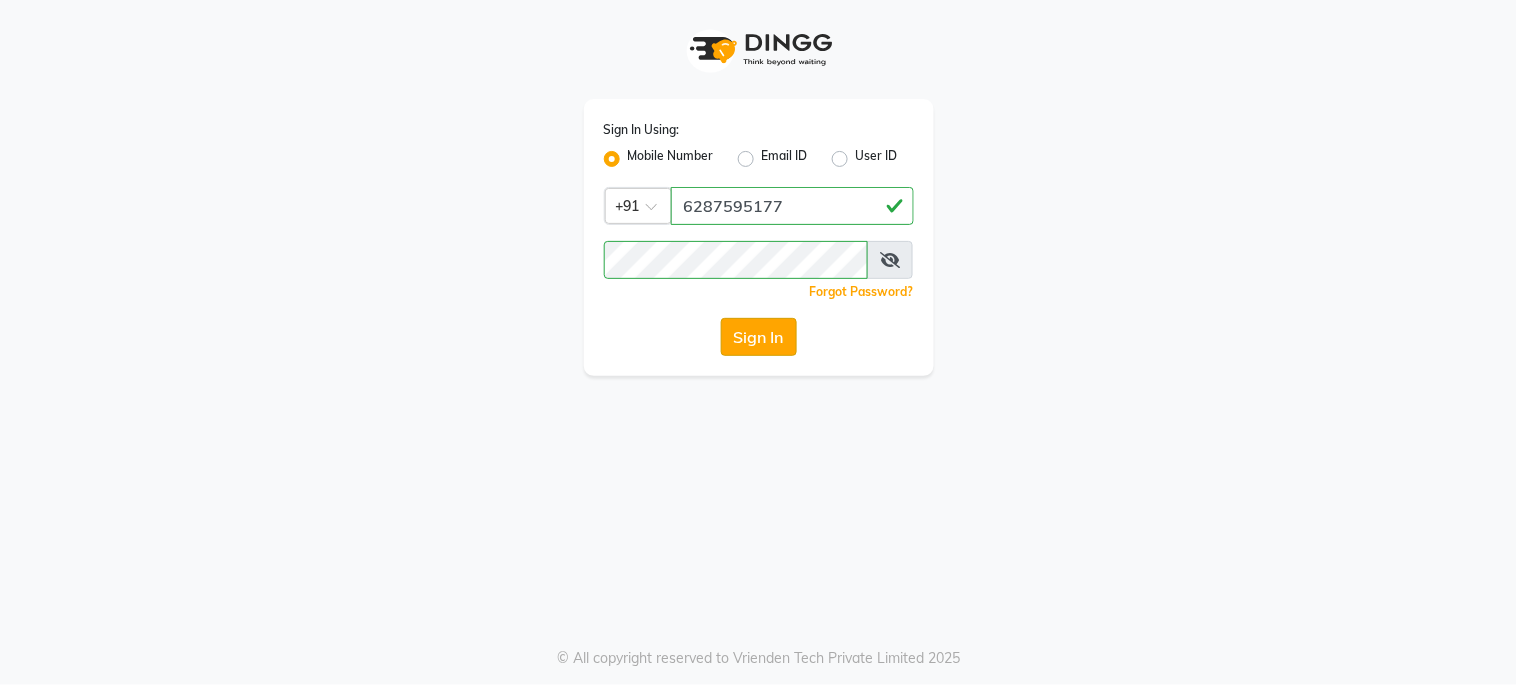 click on "Sign In" 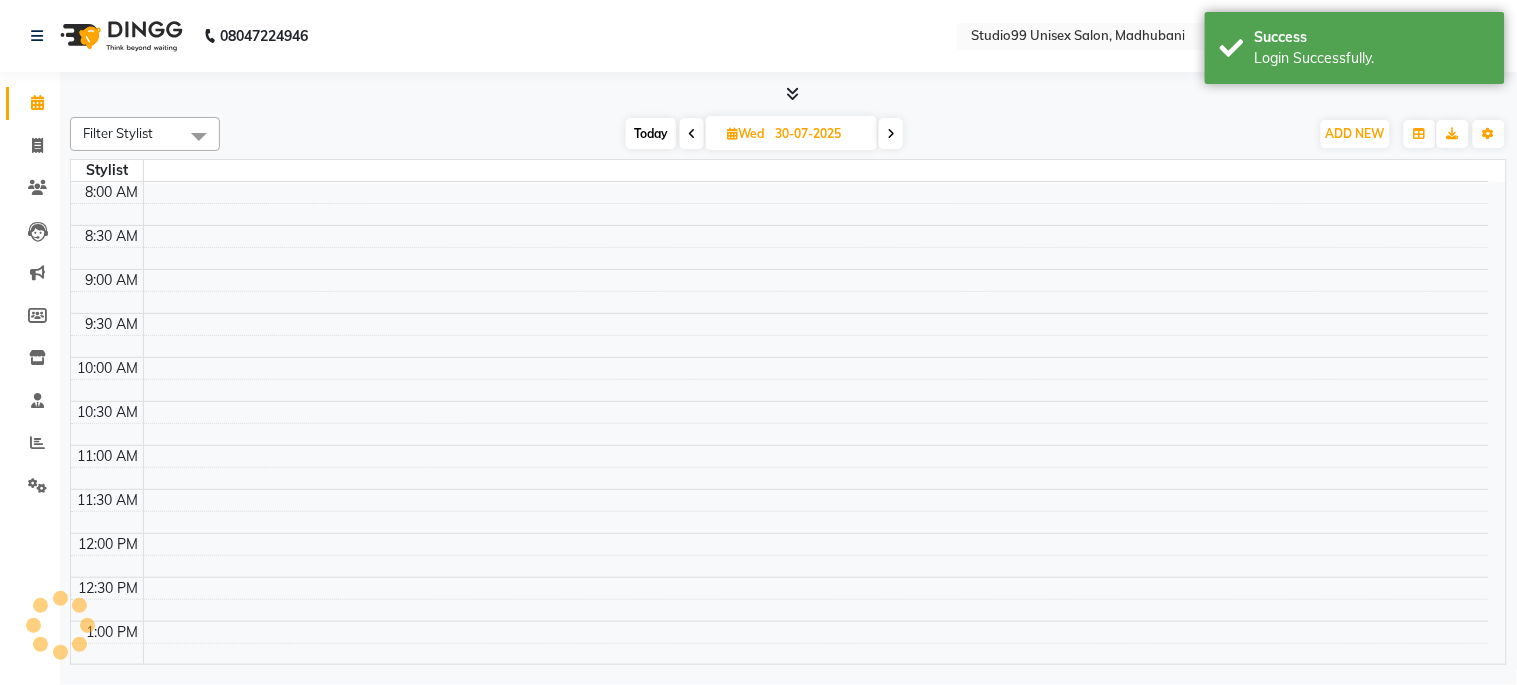 select on "en" 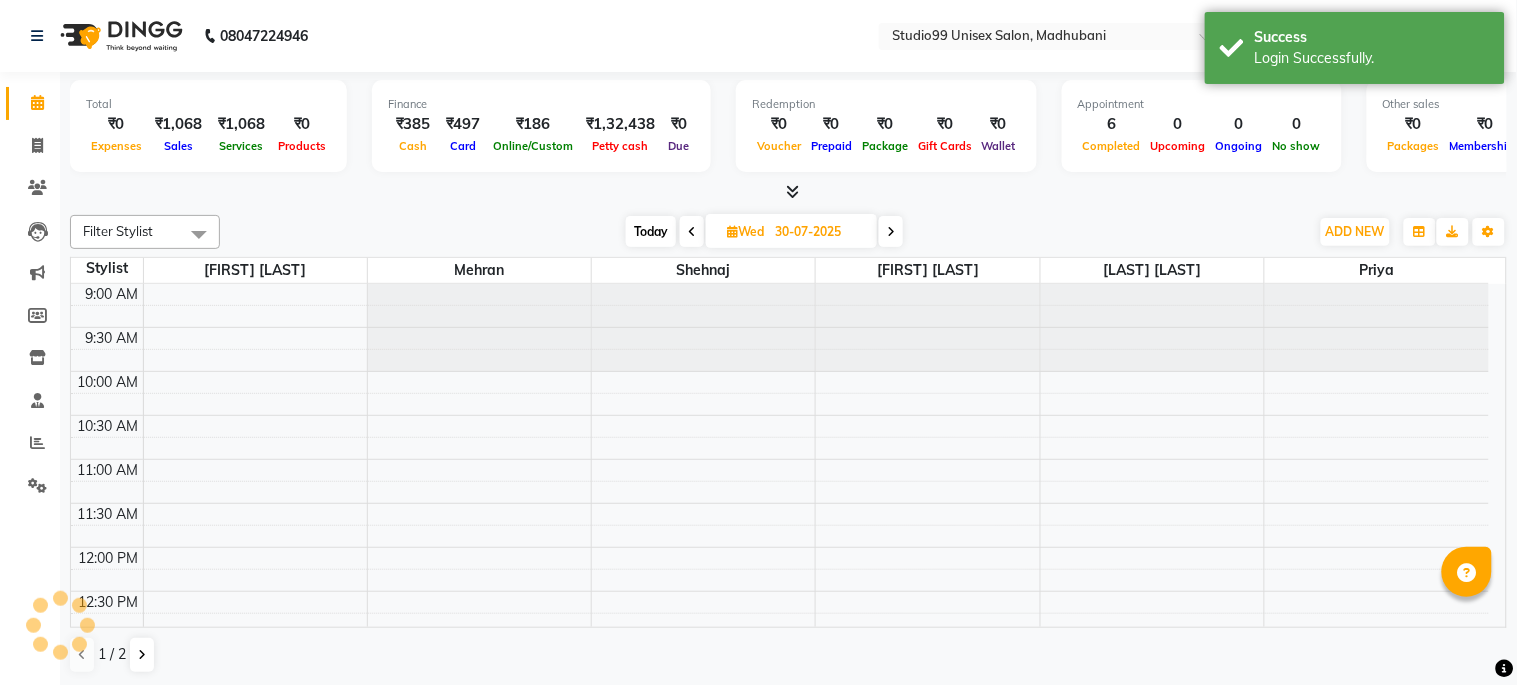 scroll, scrollTop: 856, scrollLeft: 0, axis: vertical 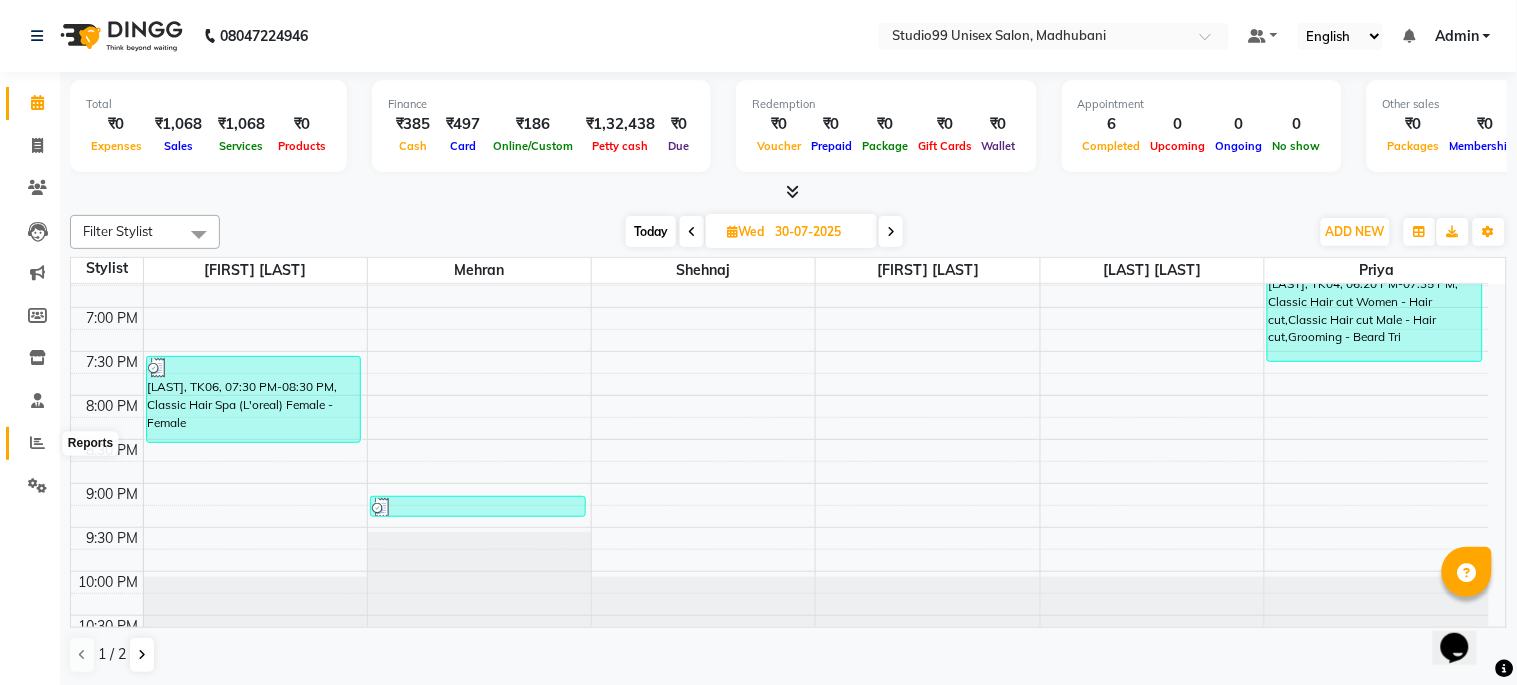 click 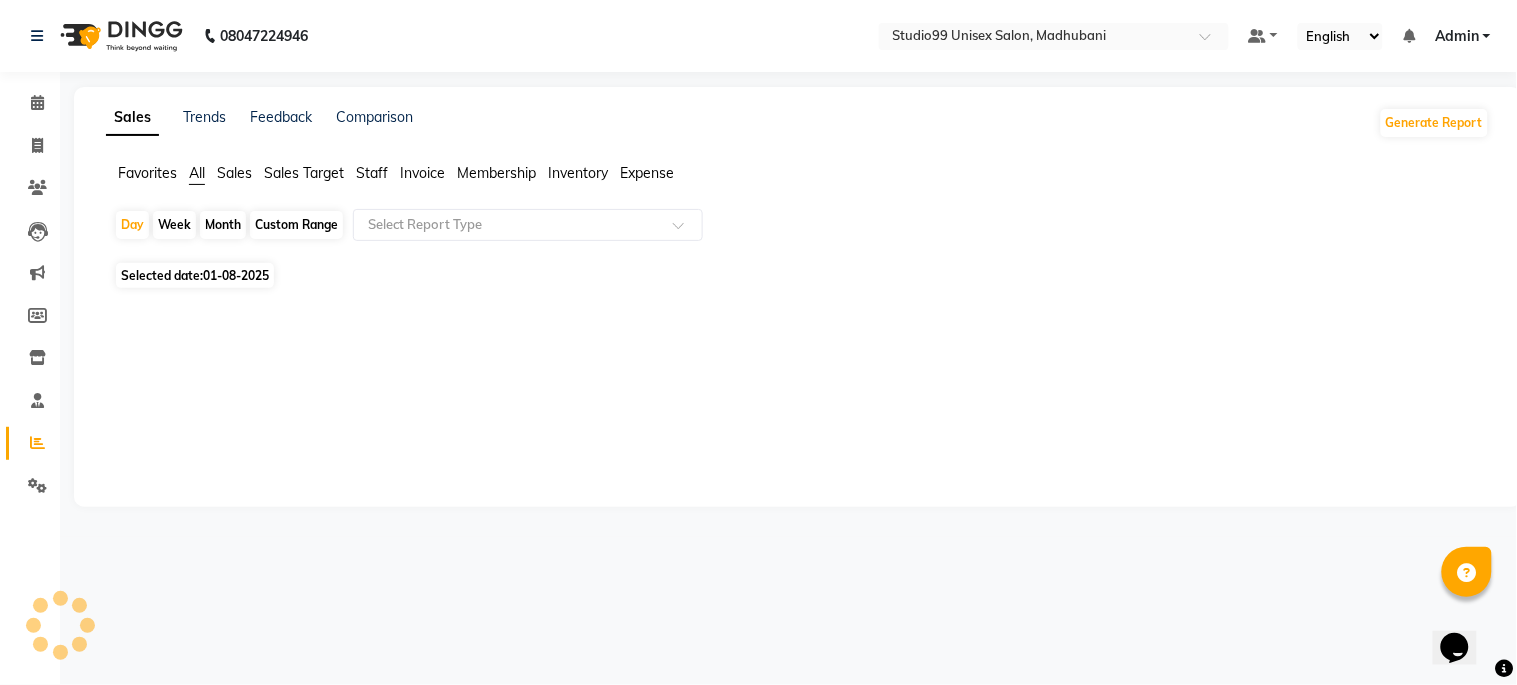 click on "Sales" 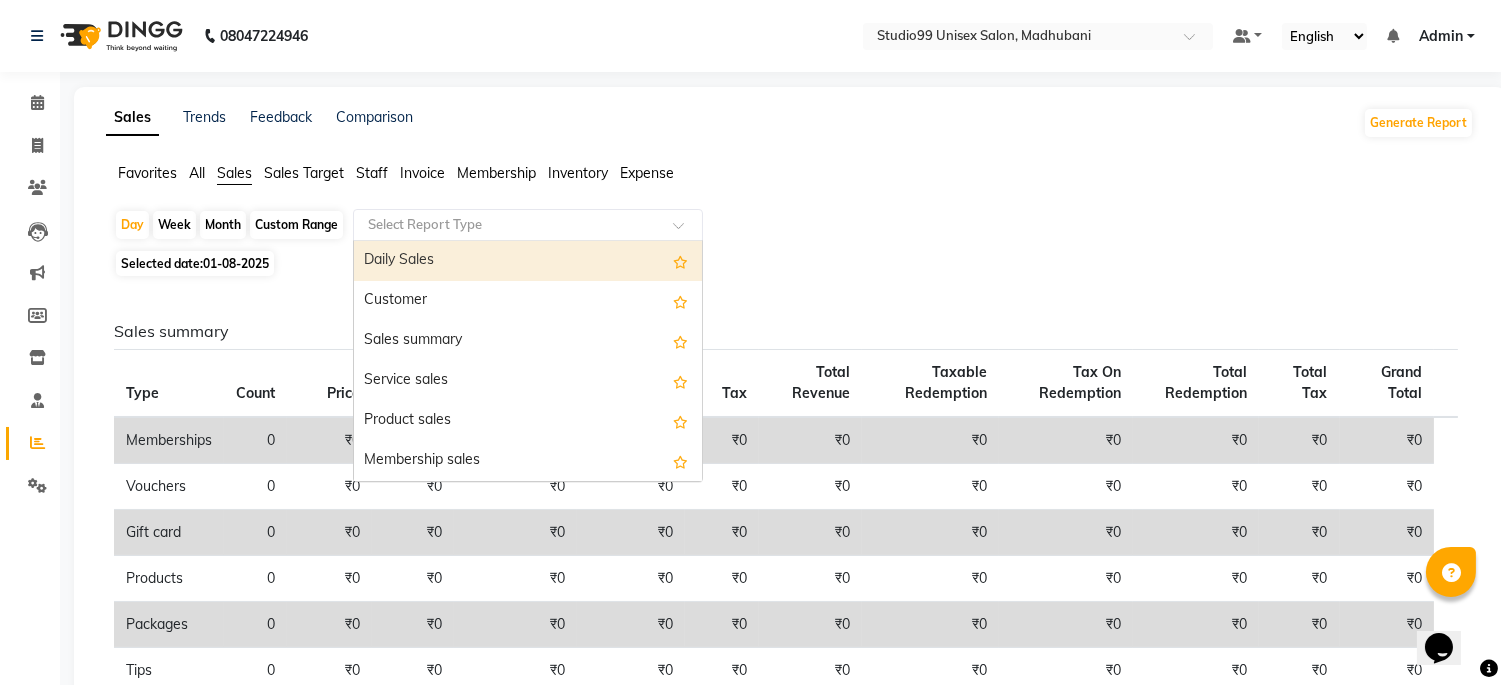 click 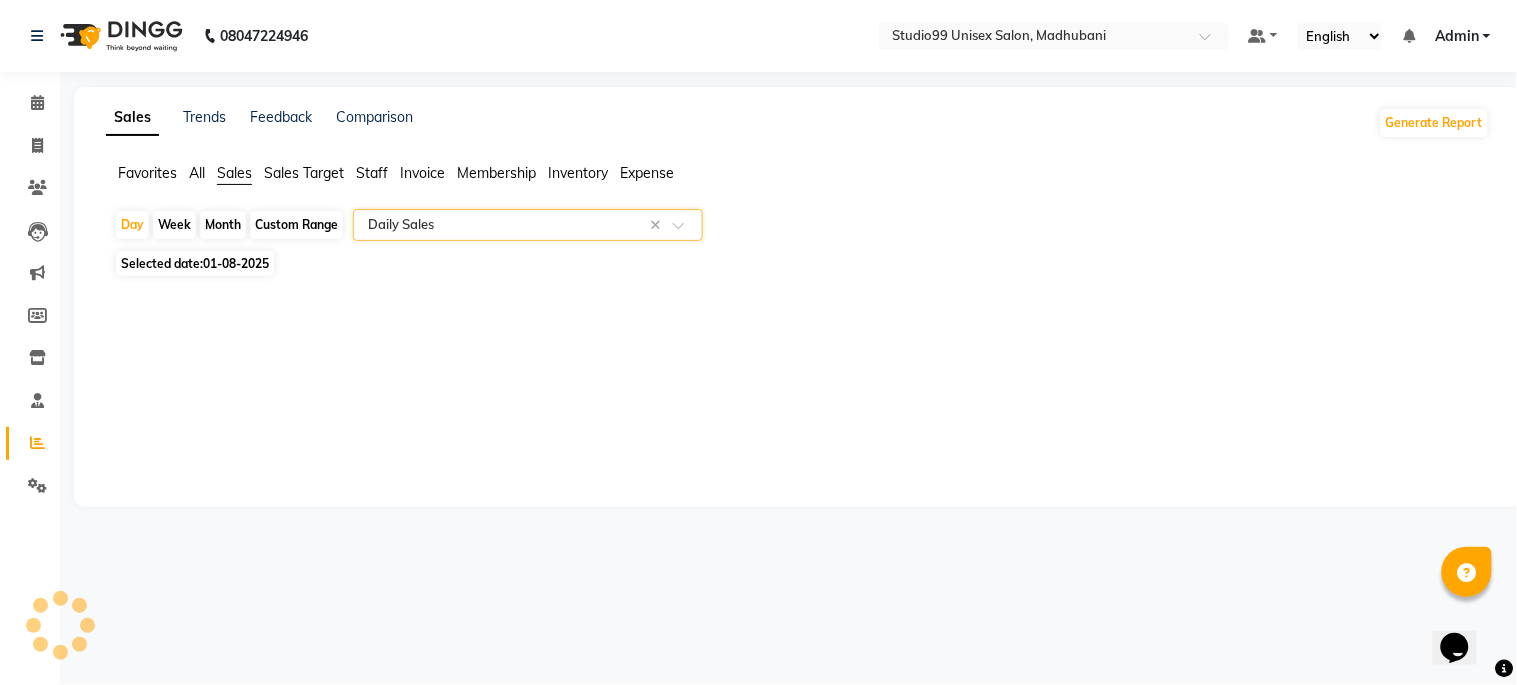 select on "csv" 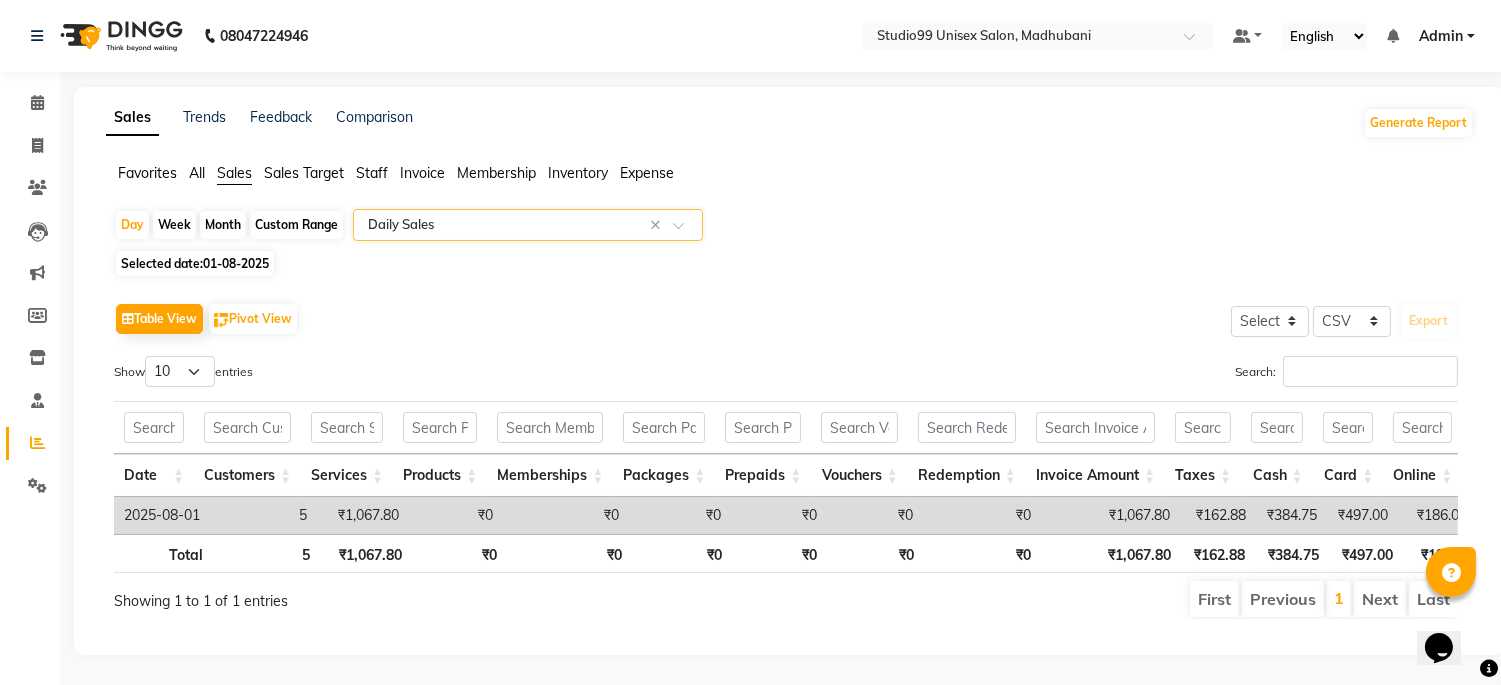 scroll, scrollTop: 34, scrollLeft: 0, axis: vertical 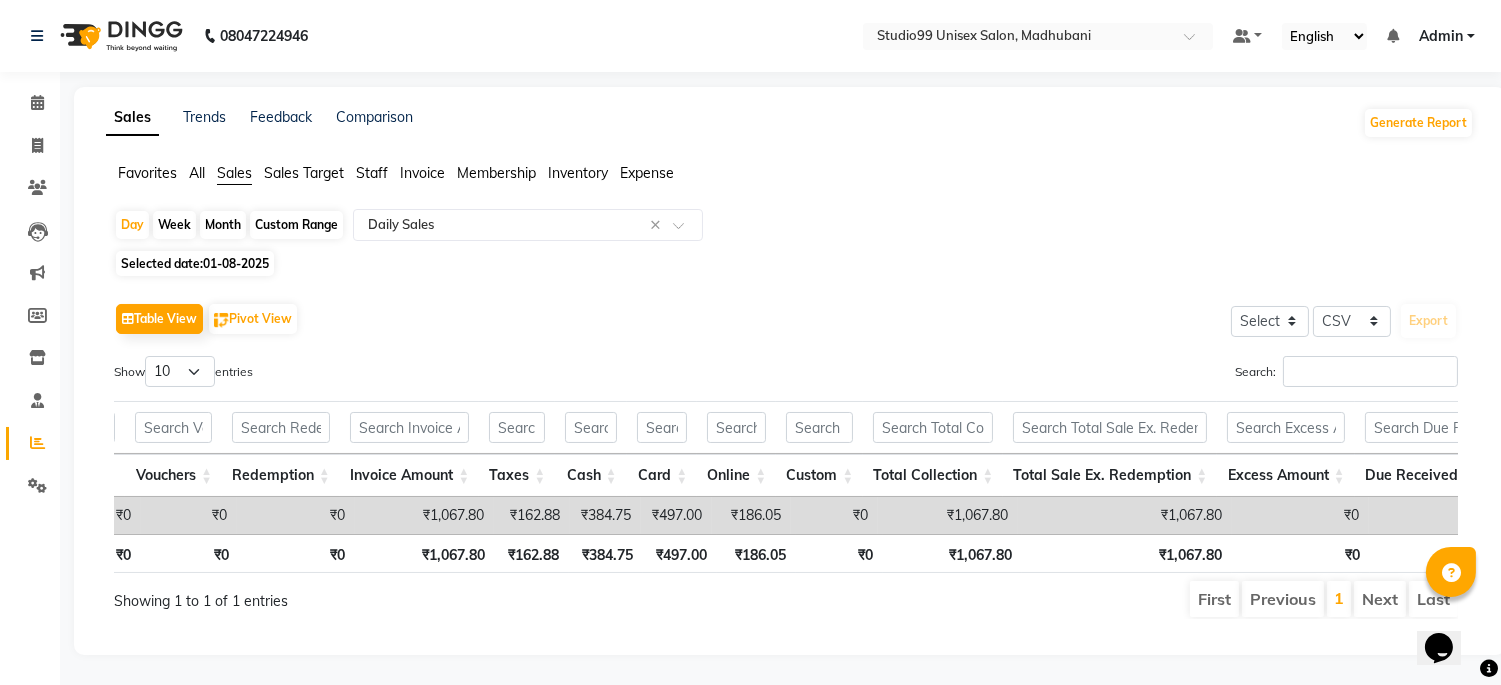 click on "Table View   Pivot View  Select Select CSV PDF  Export" 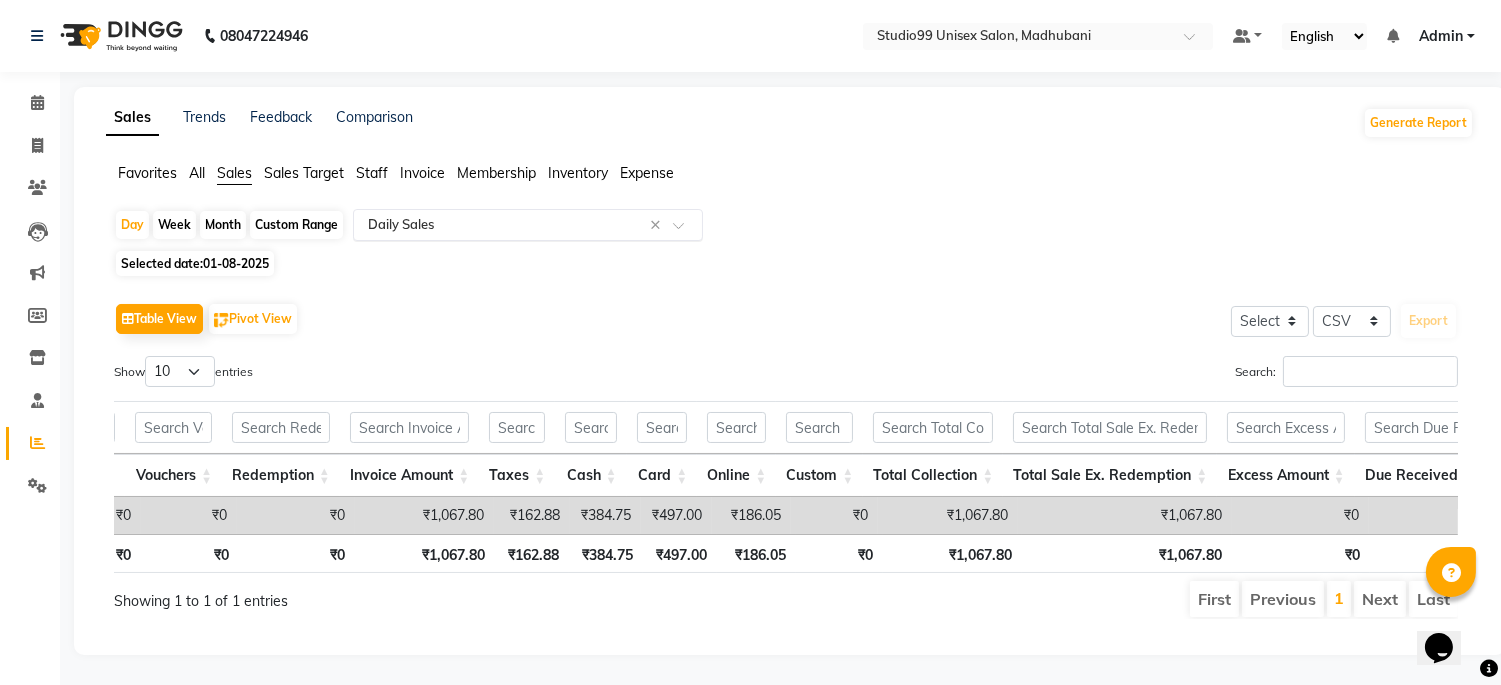 click 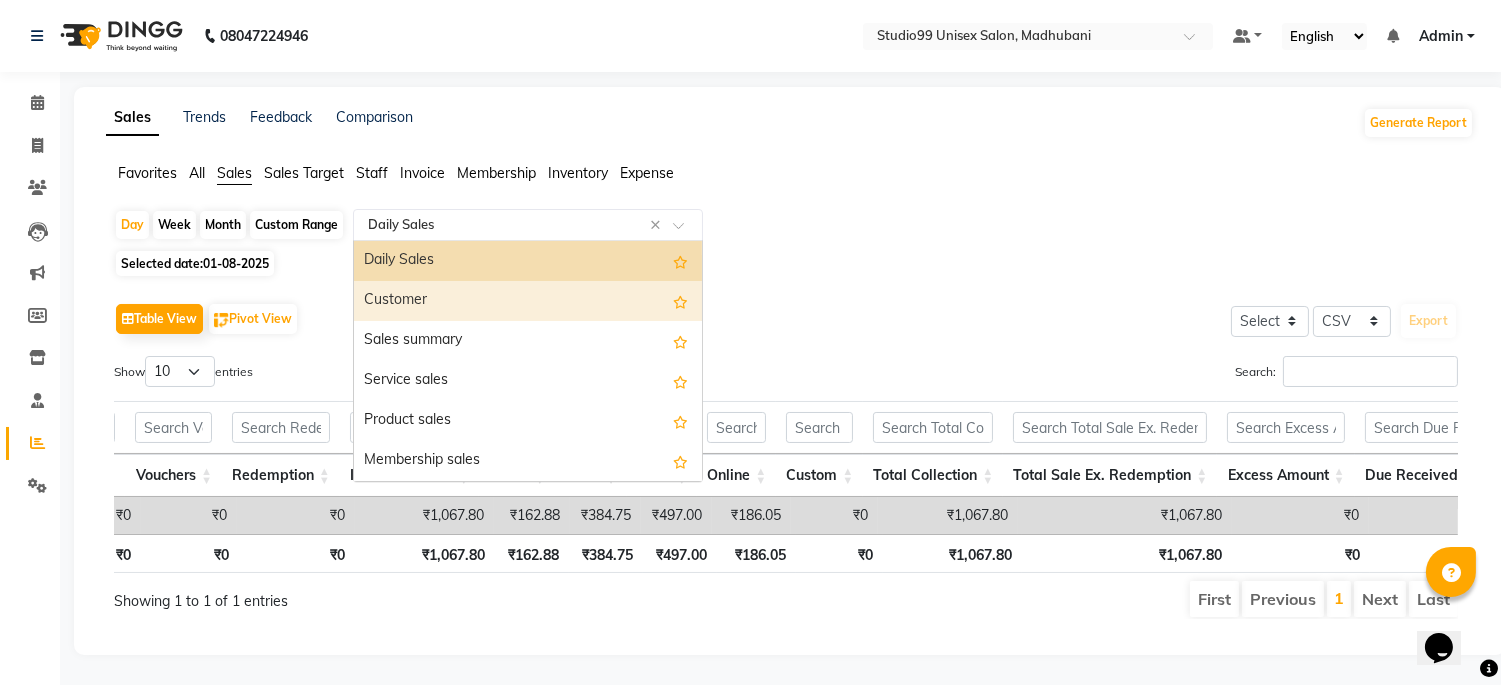 click on "Customer" at bounding box center [528, 301] 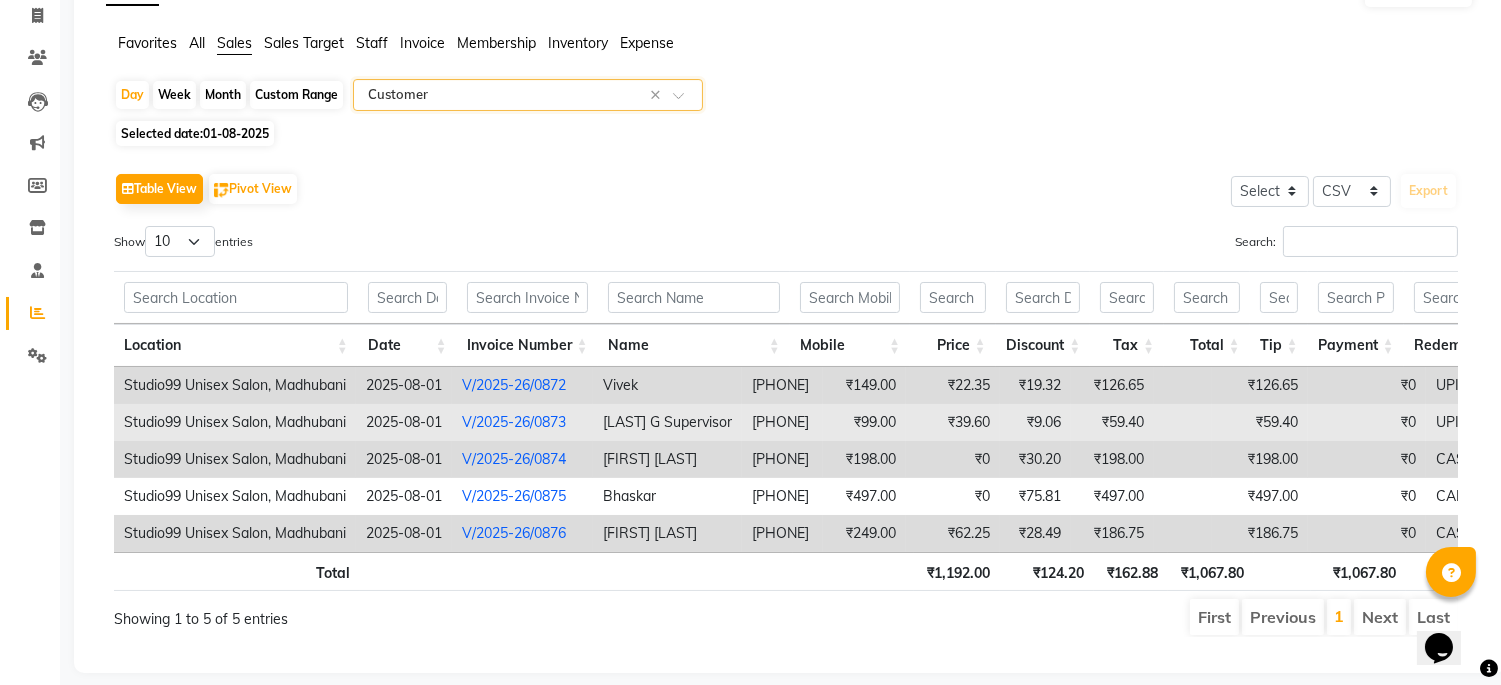 scroll, scrollTop: 182, scrollLeft: 0, axis: vertical 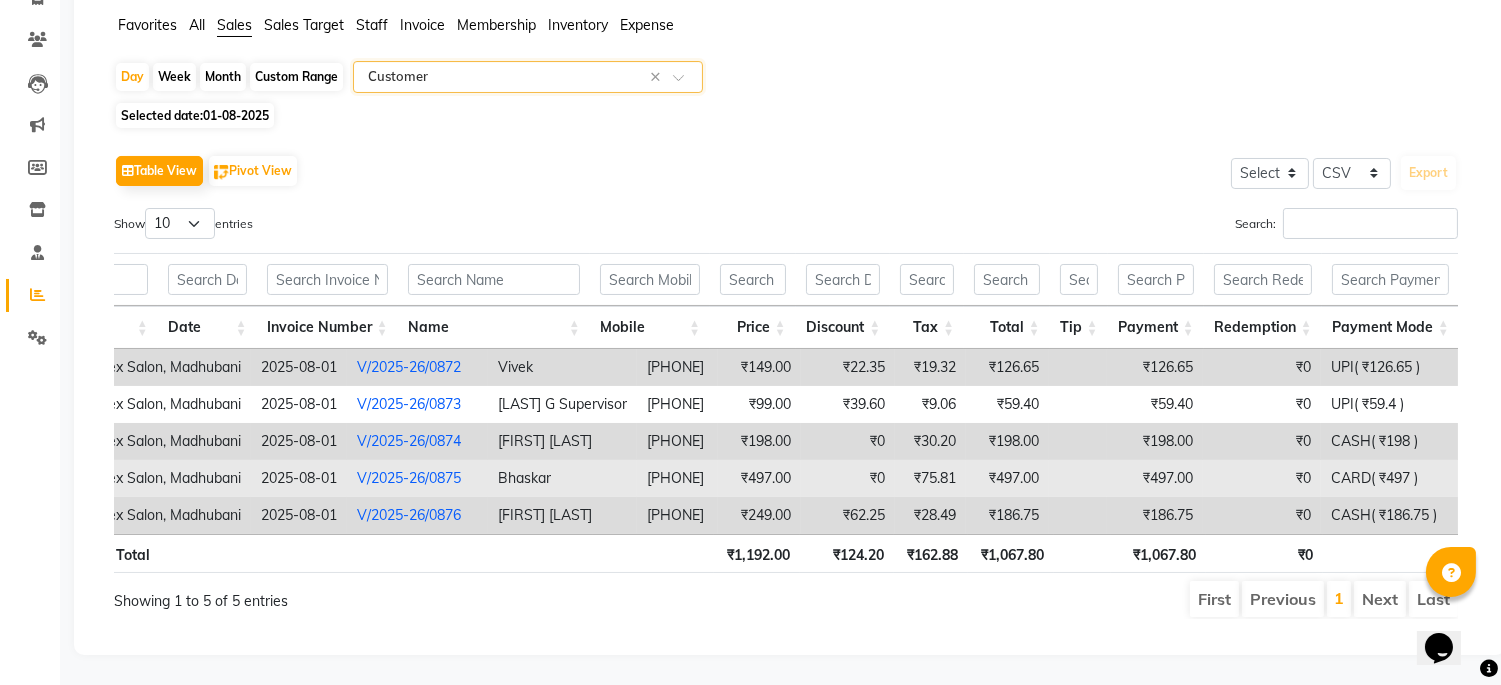 click on "V/2025-26/0875" at bounding box center (409, 478) 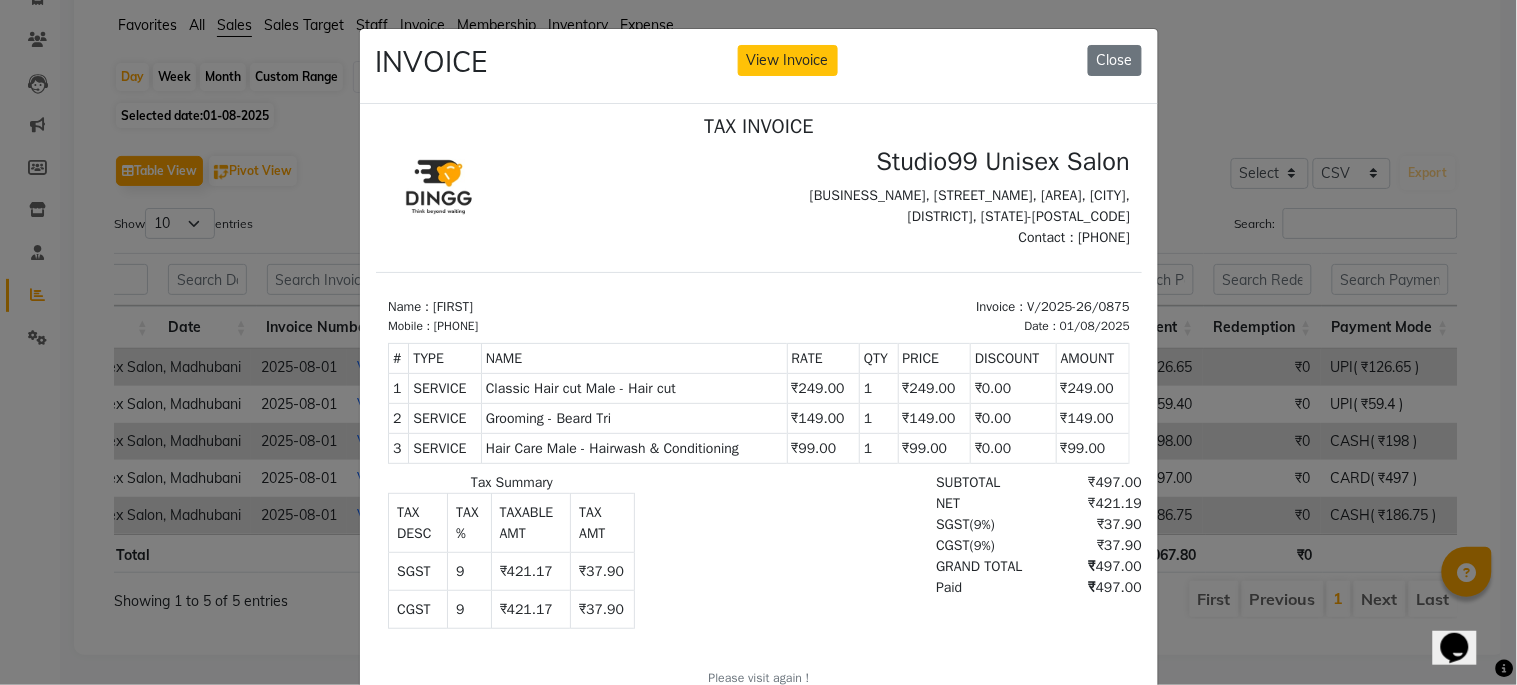 scroll, scrollTop: 16, scrollLeft: 0, axis: vertical 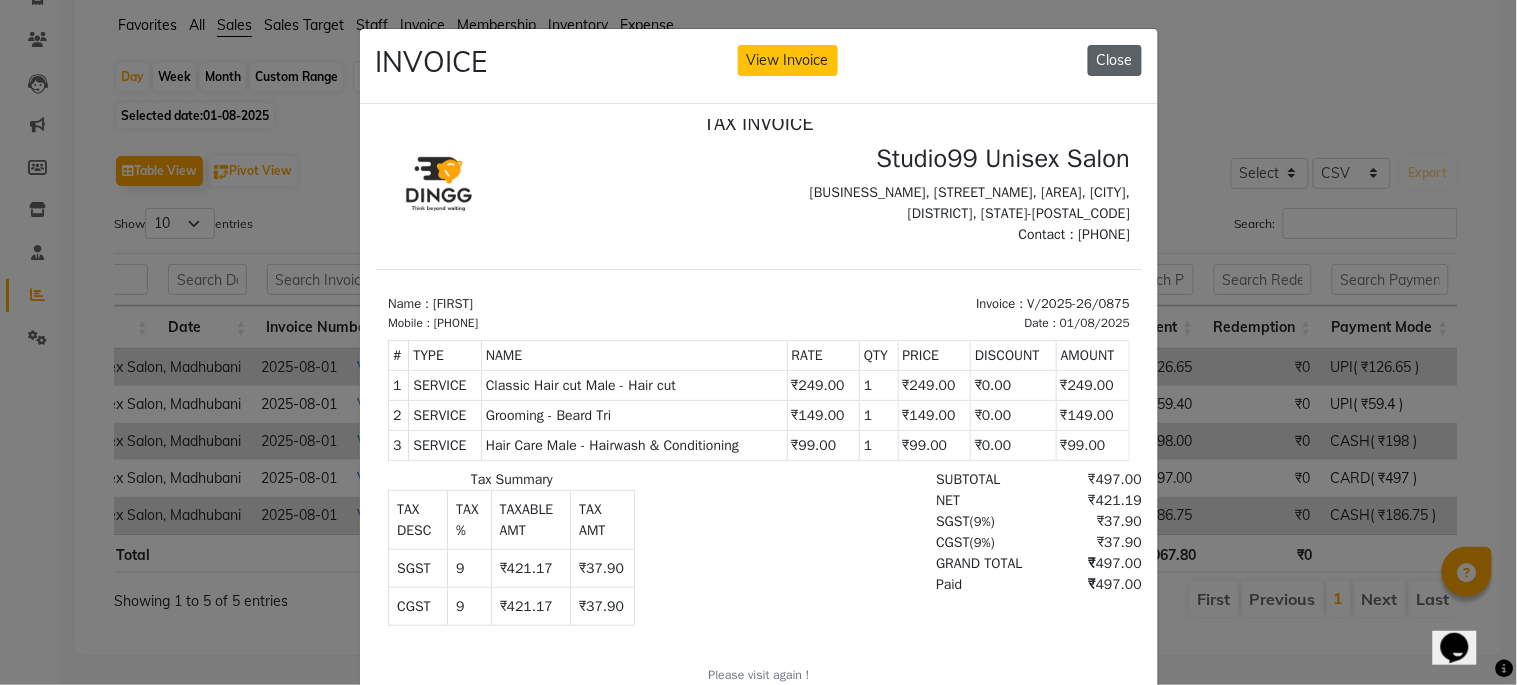 click on "Close" 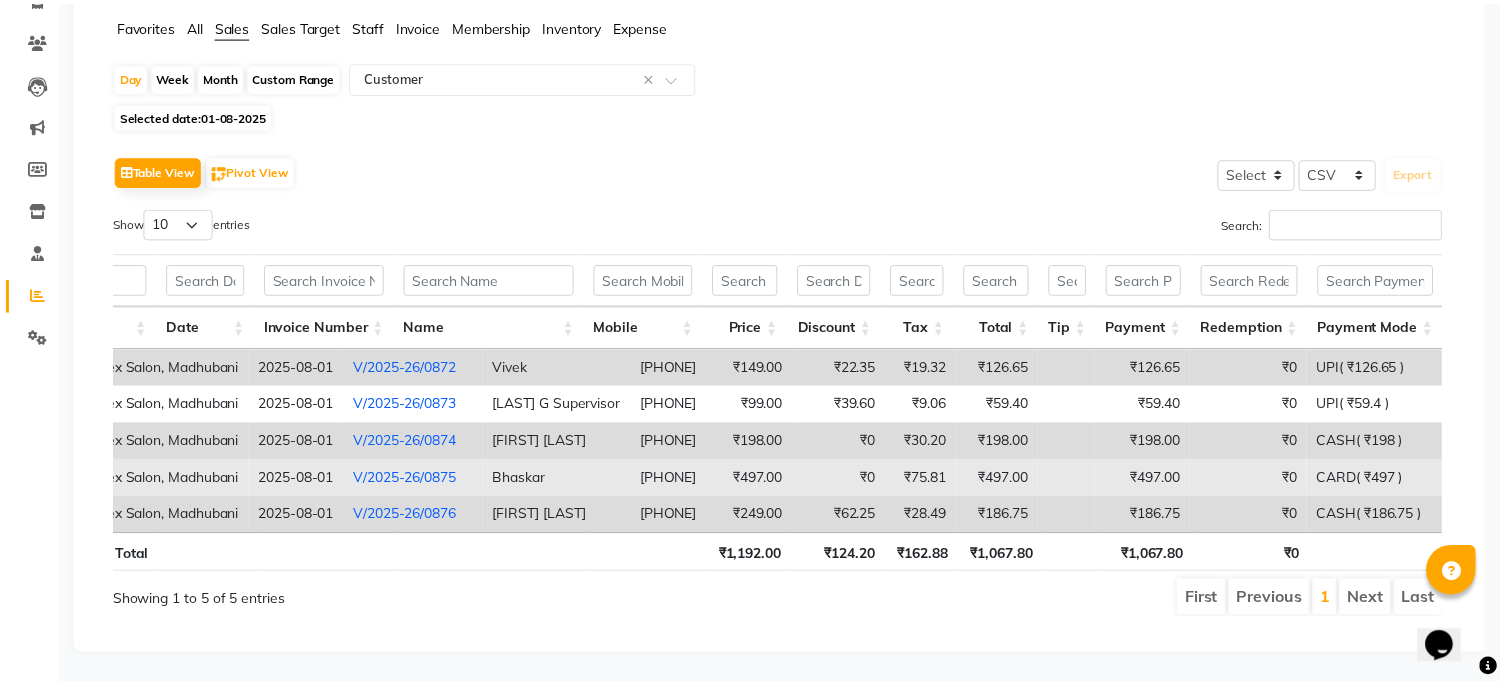scroll, scrollTop: 0, scrollLeft: 183, axis: horizontal 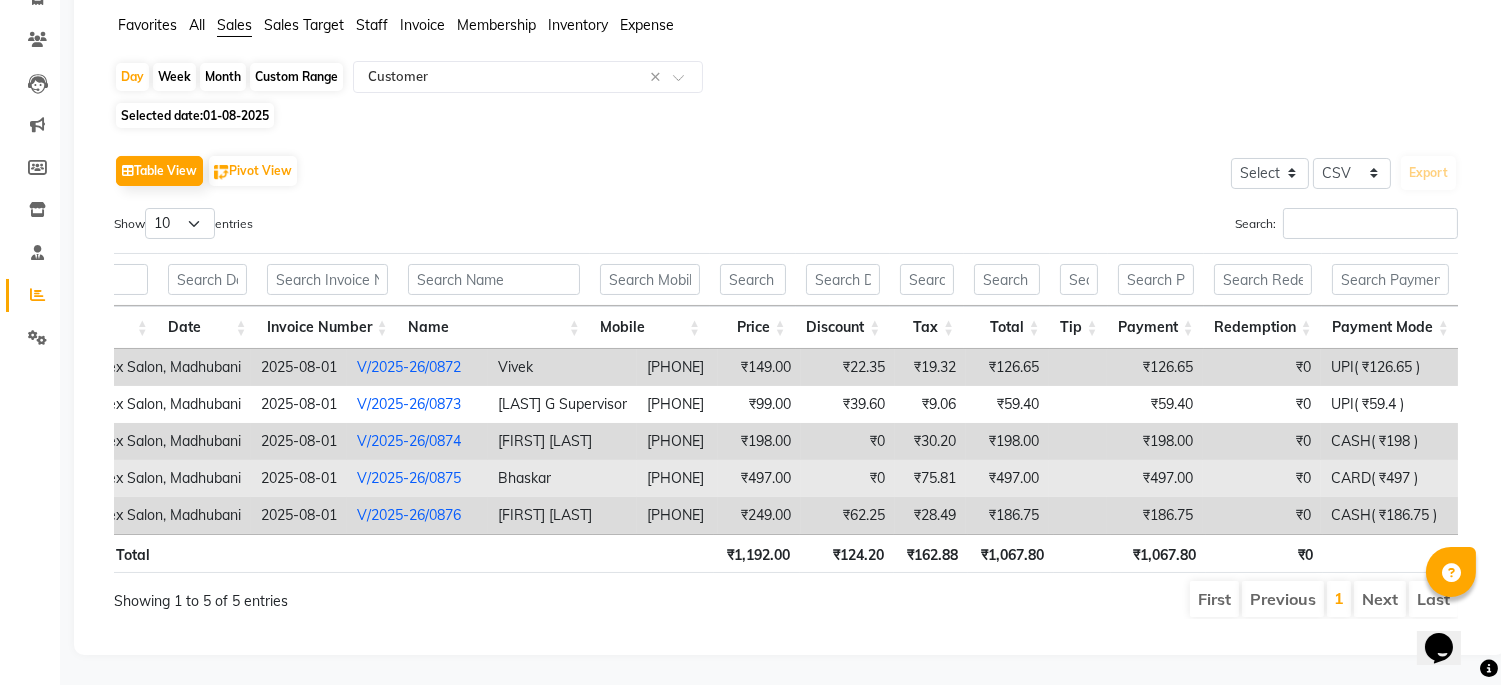click on "V/2025-26/0875" at bounding box center (409, 478) 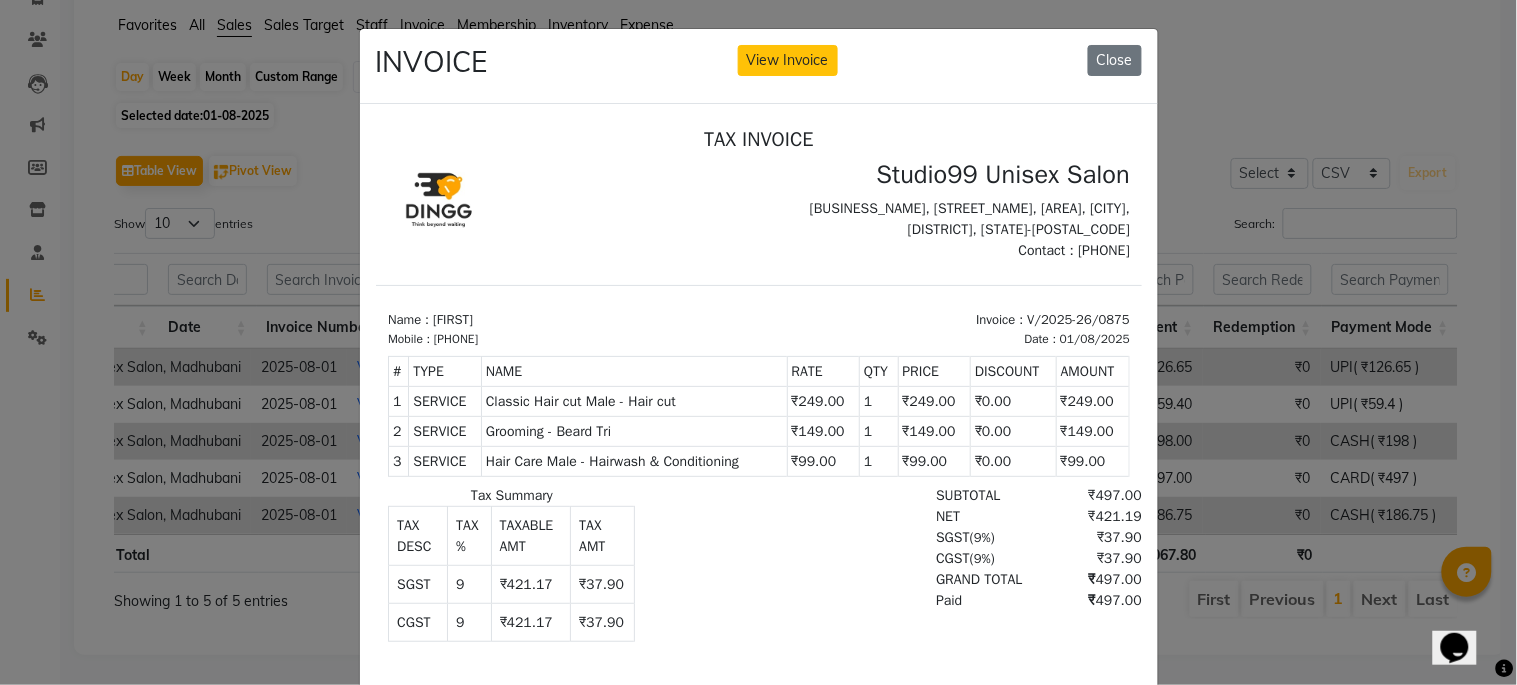 scroll, scrollTop: 16, scrollLeft: 0, axis: vertical 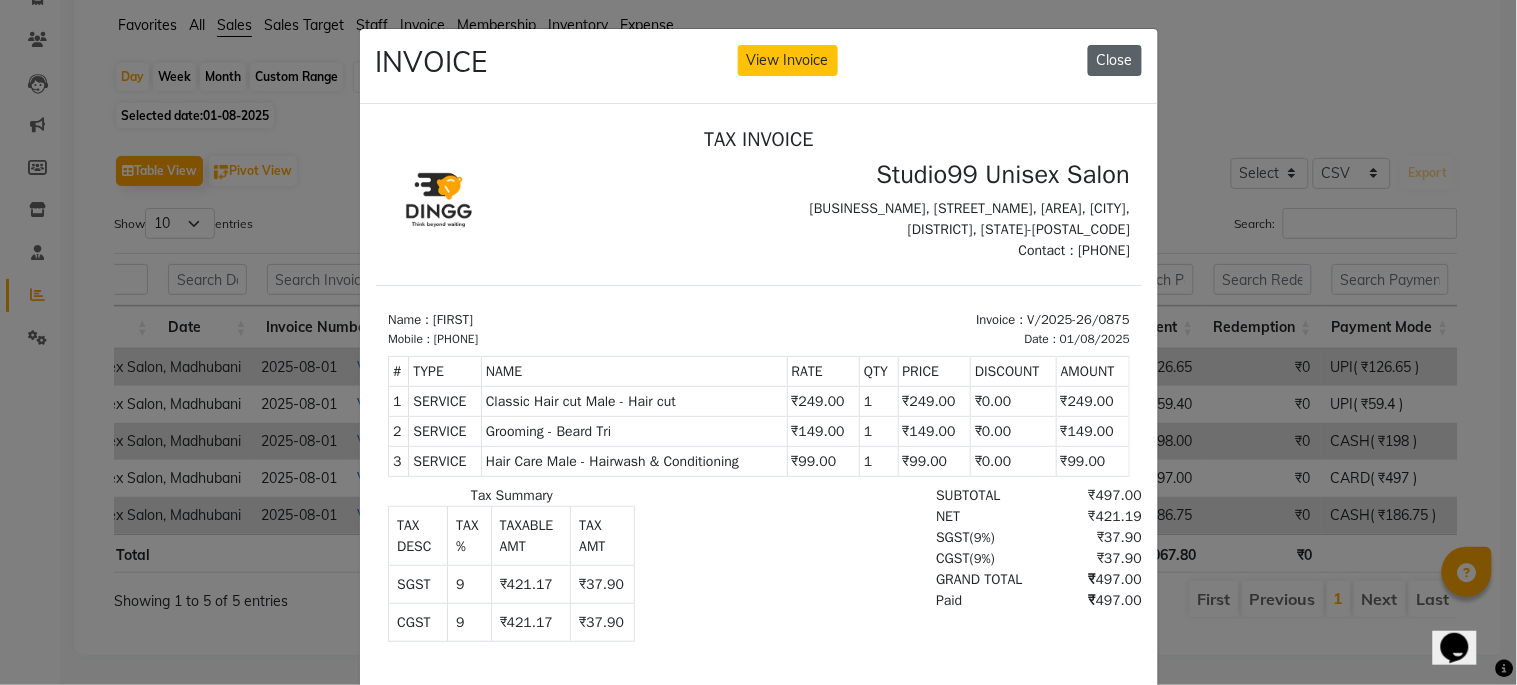 click on "Close" 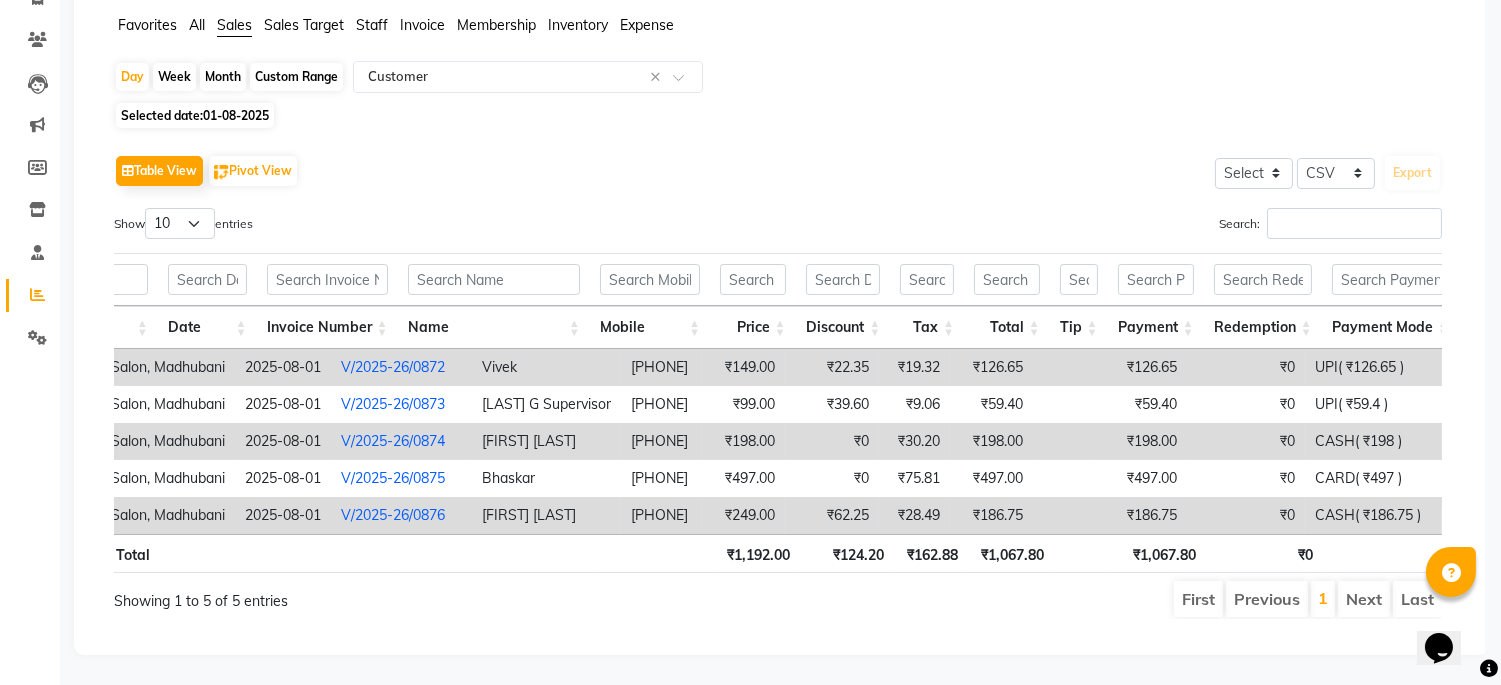 scroll, scrollTop: 0, scrollLeft: 183, axis: horizontal 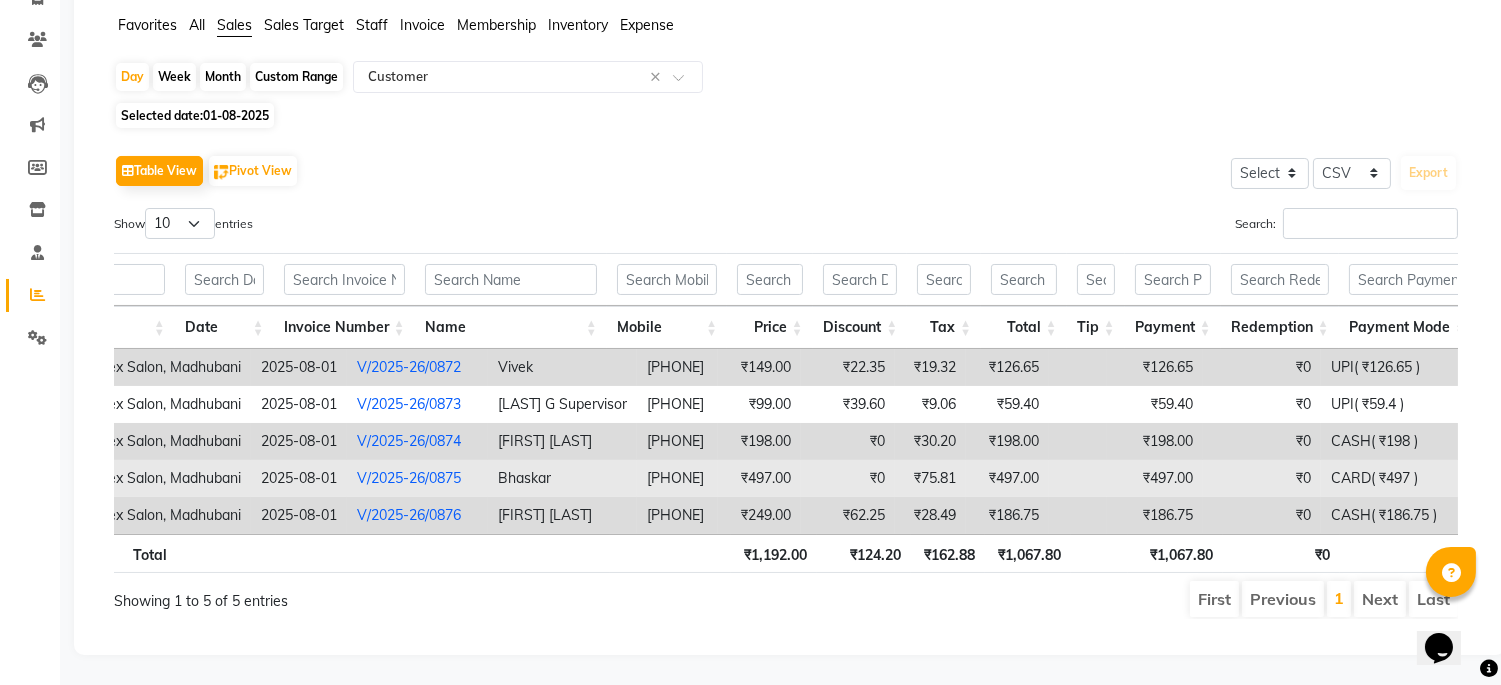 click on "V/2025-26/0875" at bounding box center [409, 478] 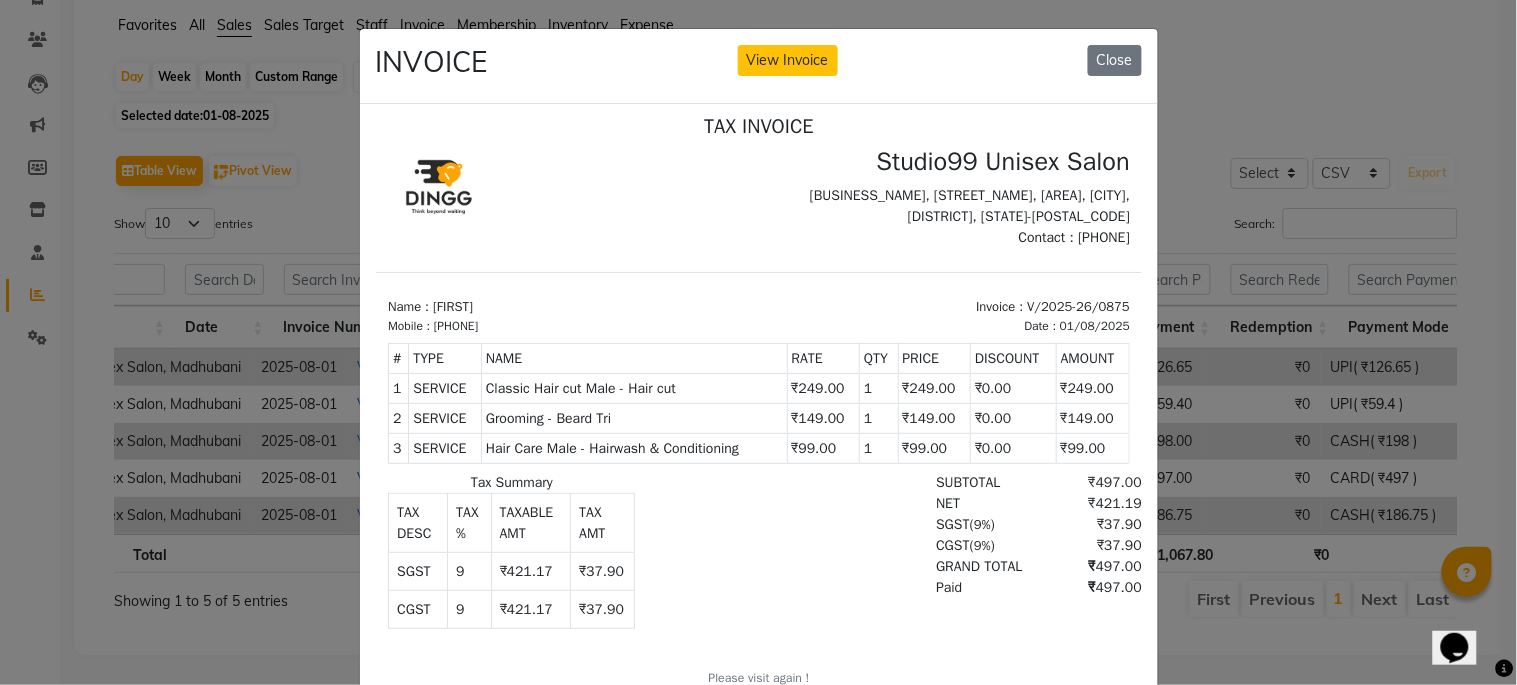 scroll, scrollTop: 16, scrollLeft: 0, axis: vertical 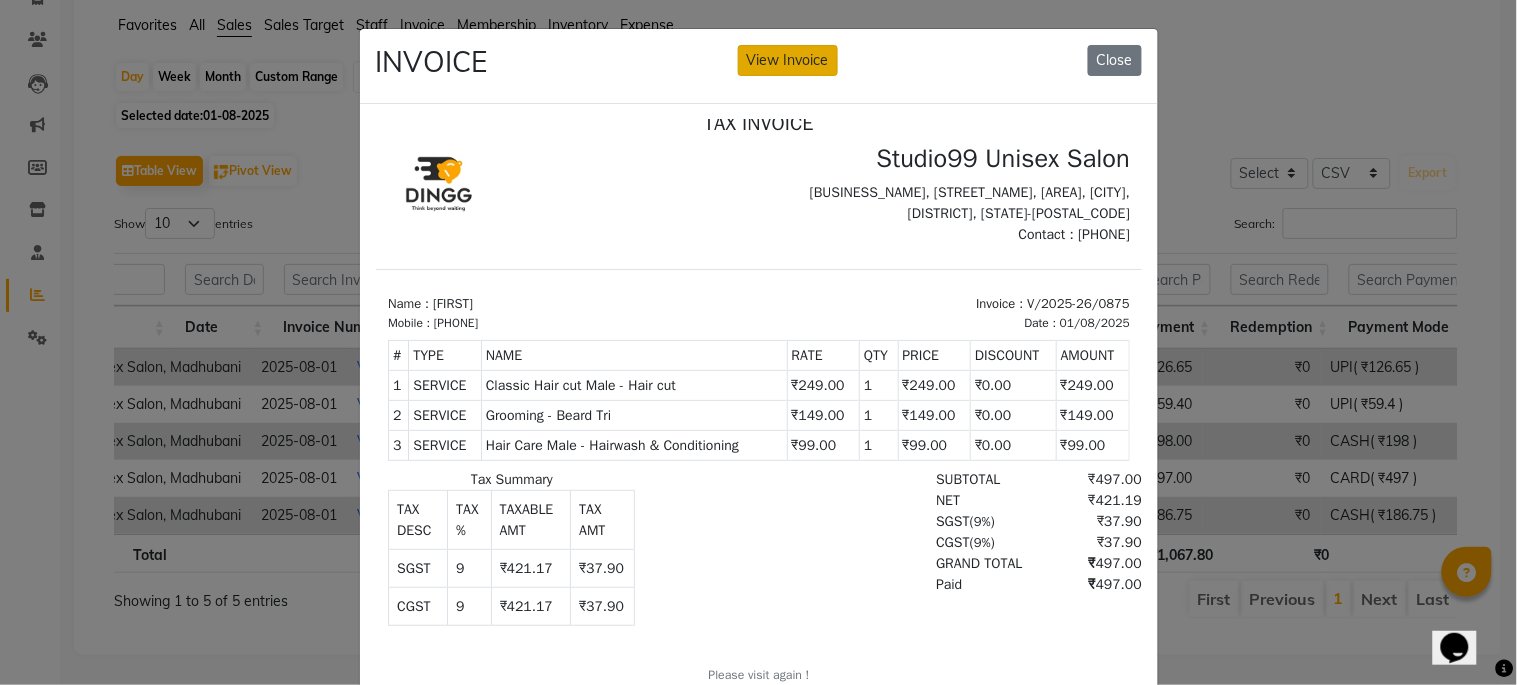 click on "View Invoice" 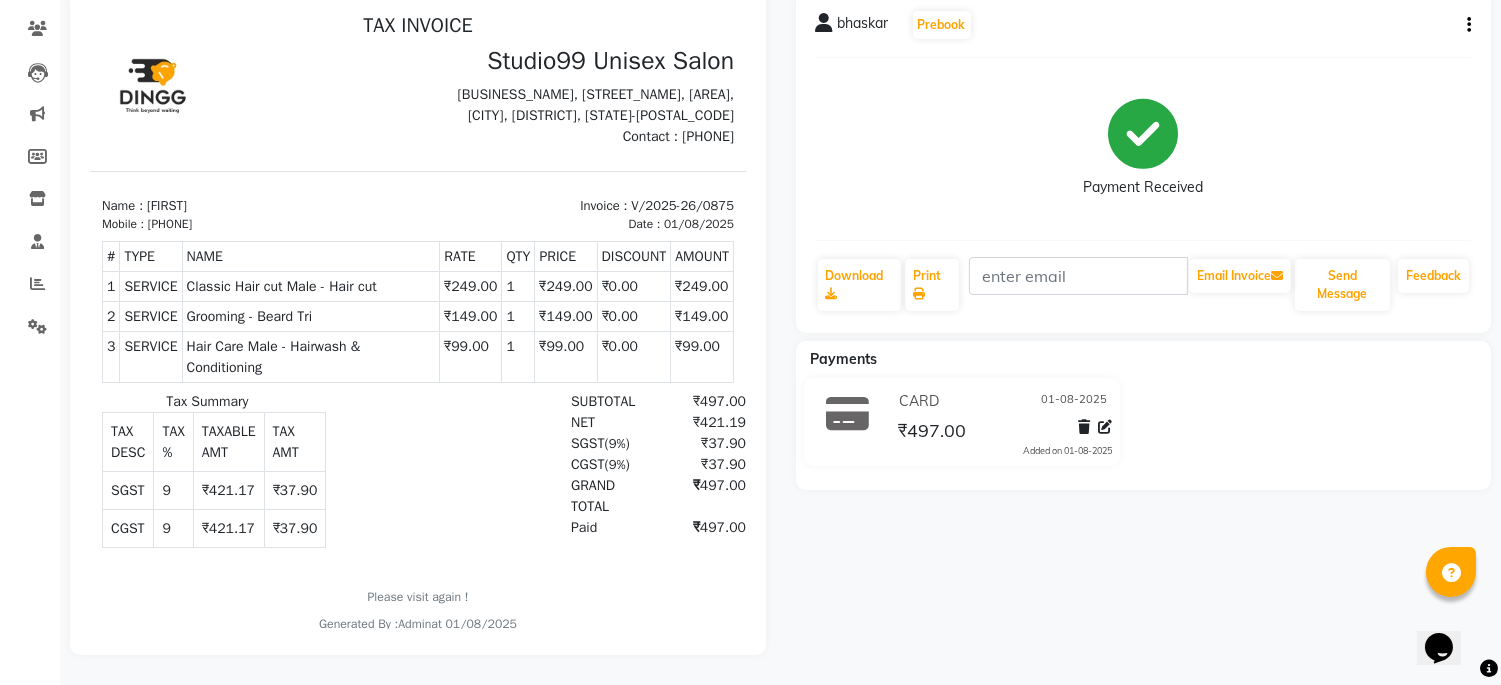scroll, scrollTop: 0, scrollLeft: 0, axis: both 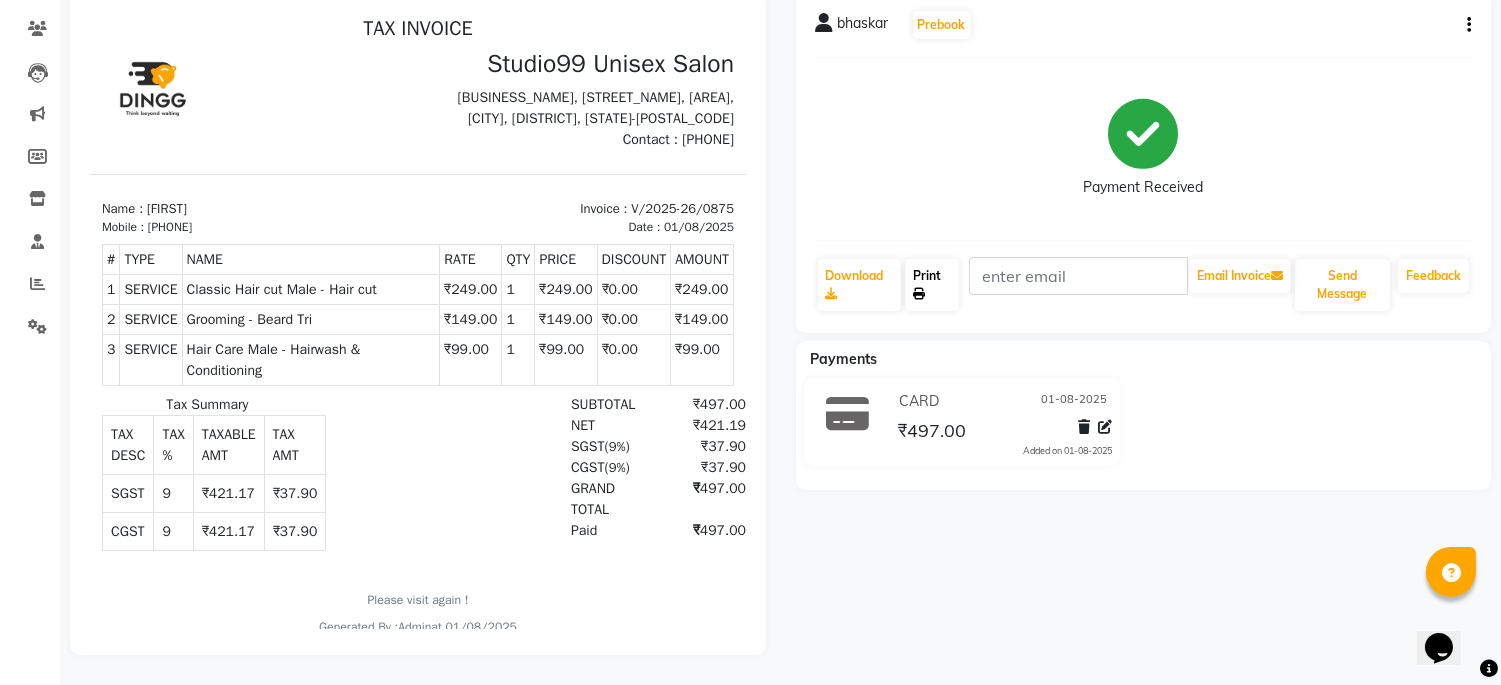 click on "Print" 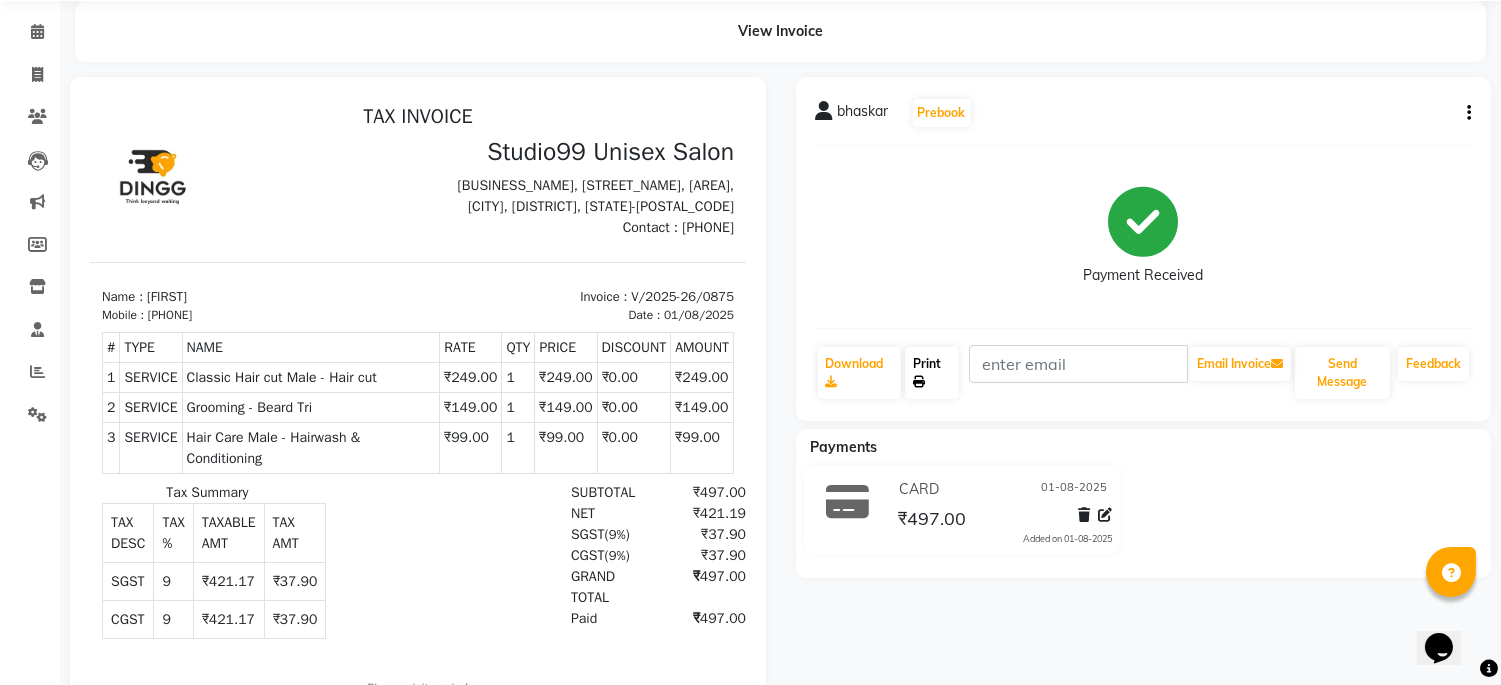 scroll, scrollTop: 0, scrollLeft: 0, axis: both 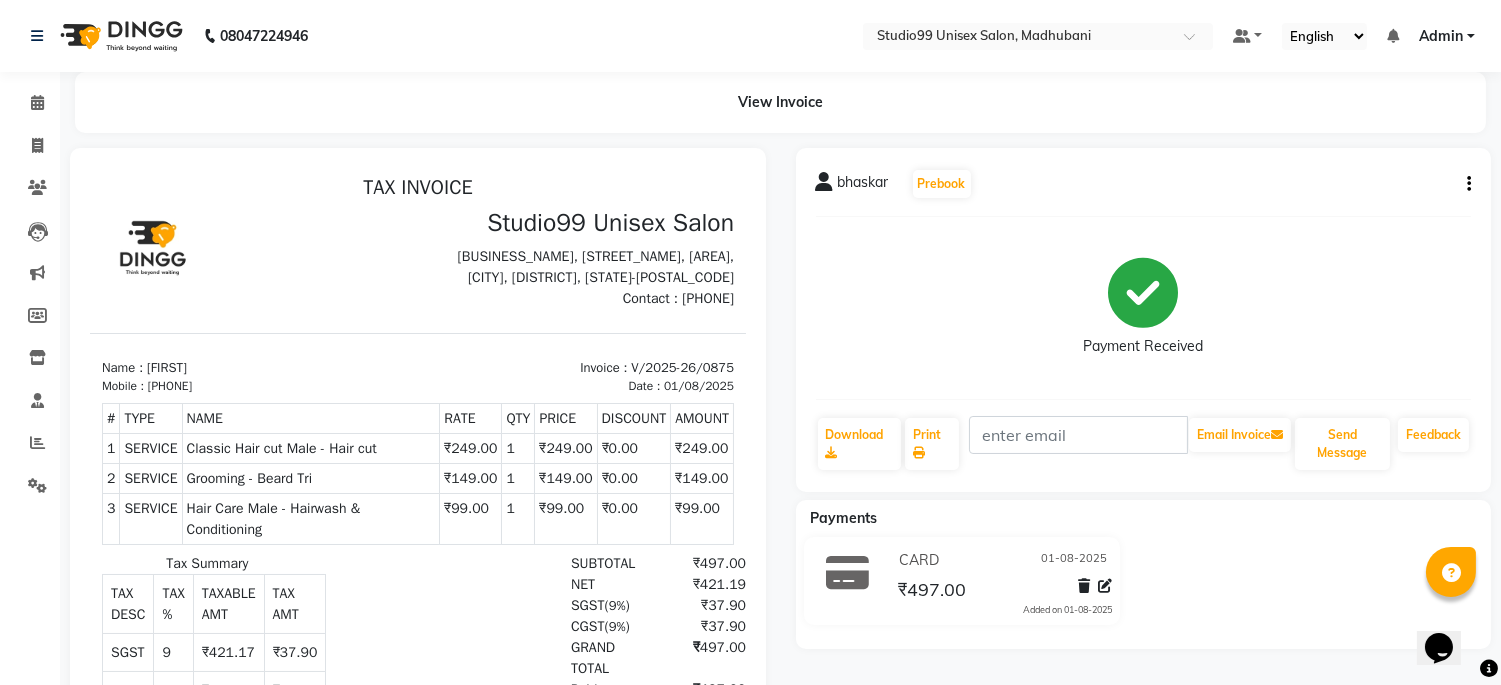 click on "View Invoice" 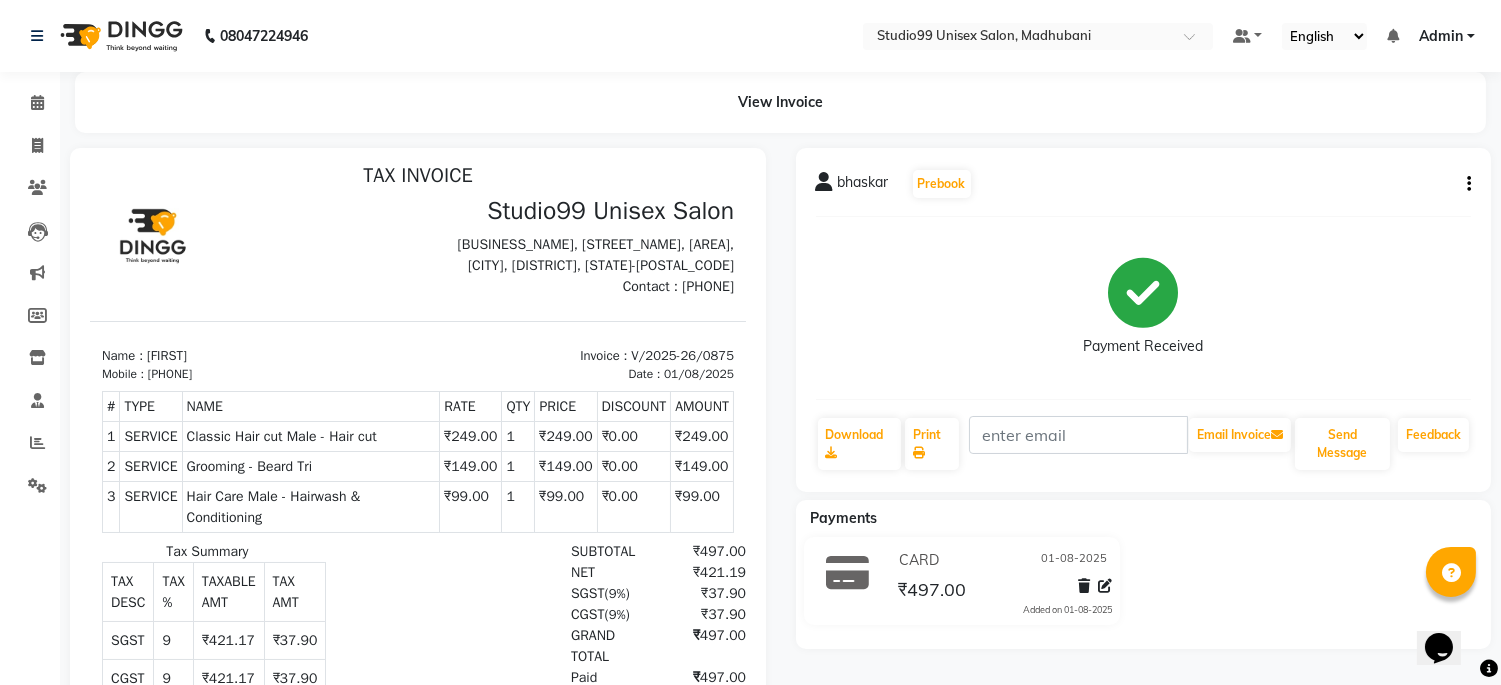 scroll, scrollTop: 15, scrollLeft: 0, axis: vertical 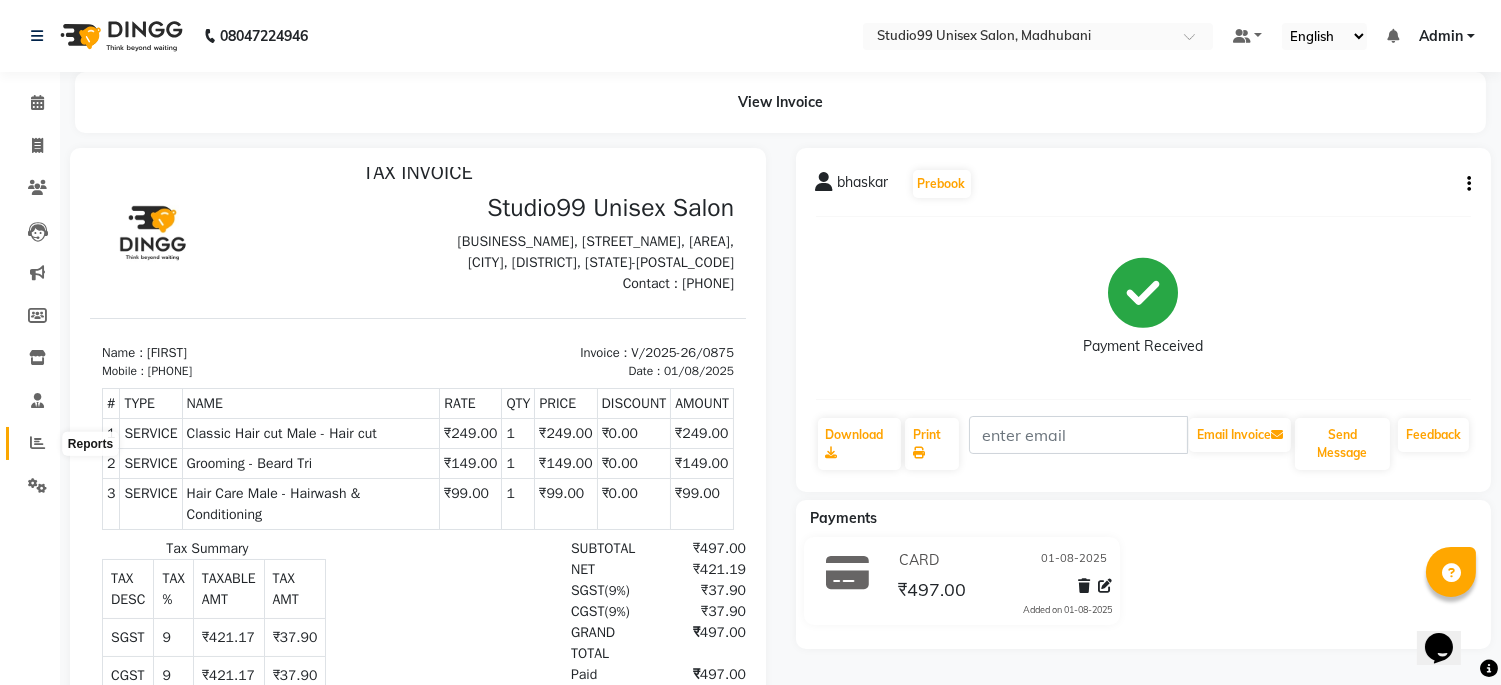 click 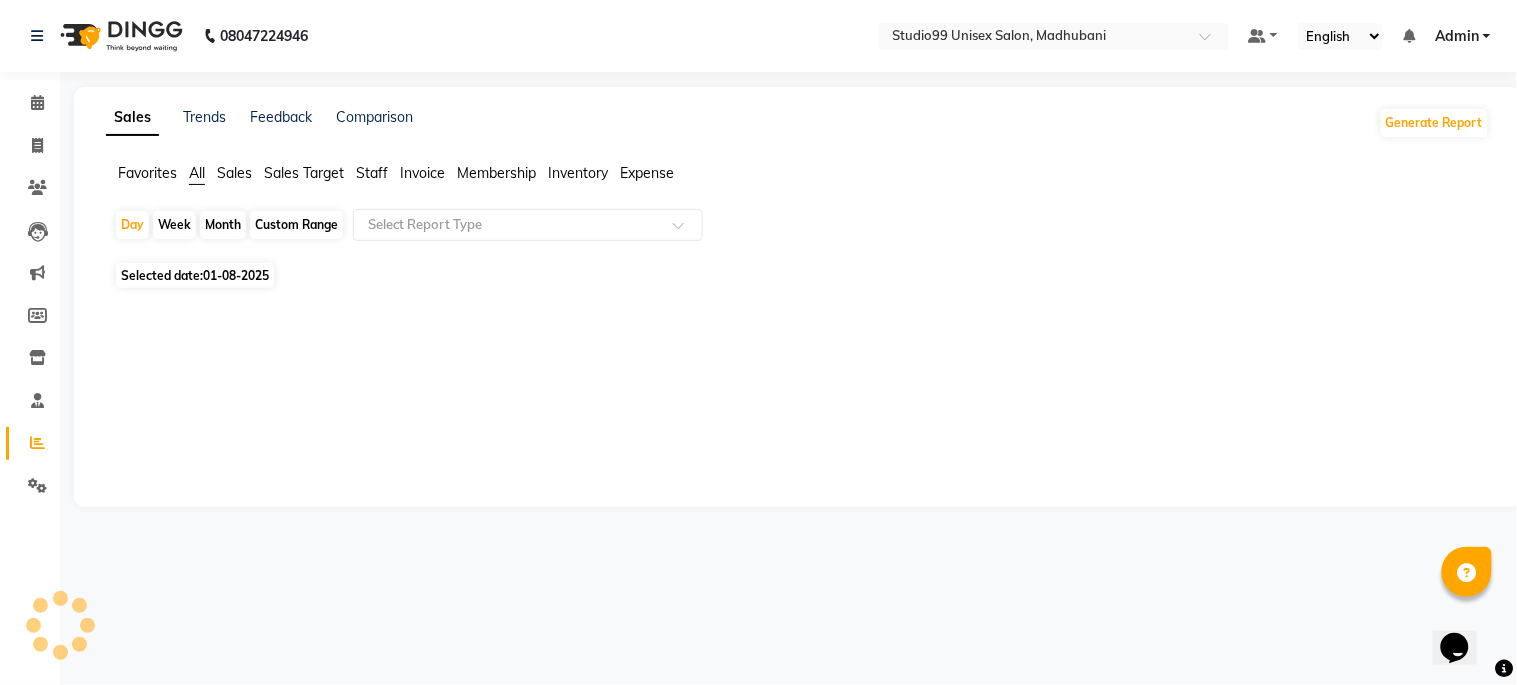 click on "Sales" 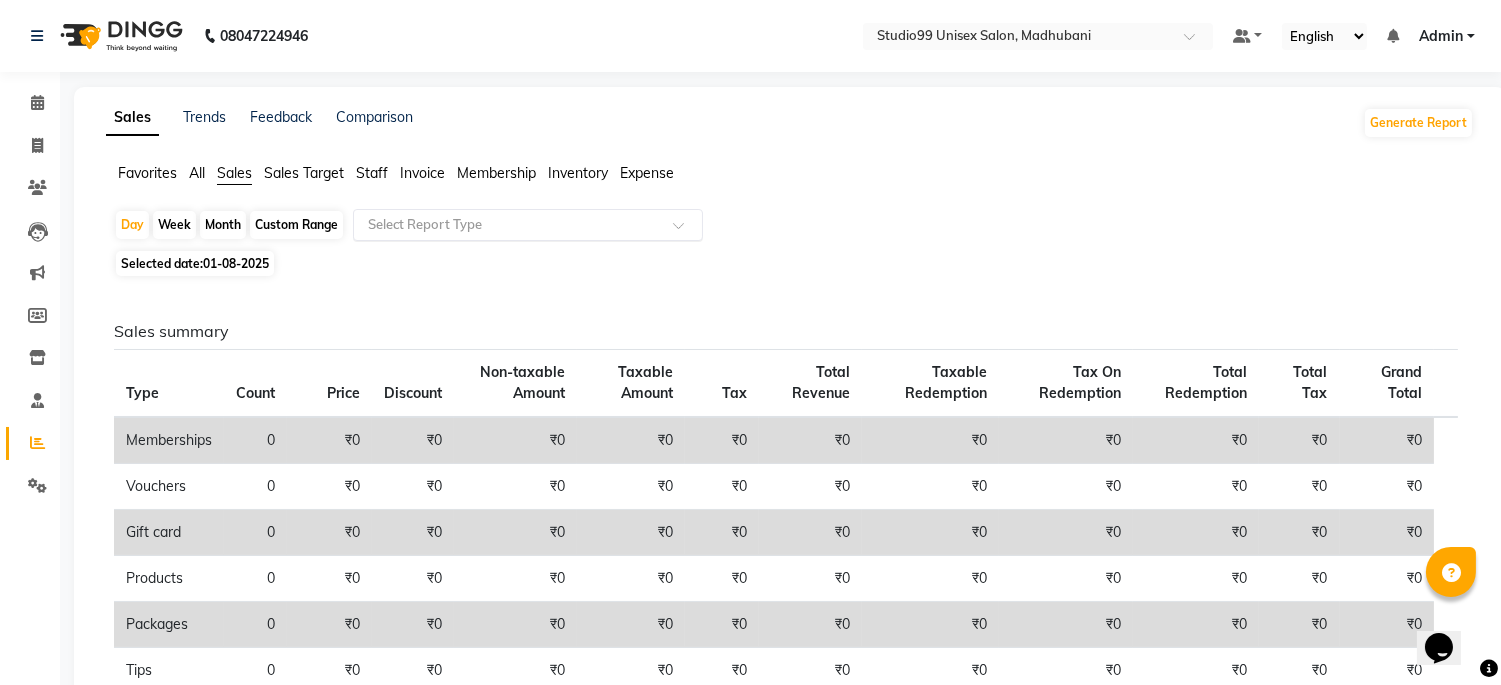 click 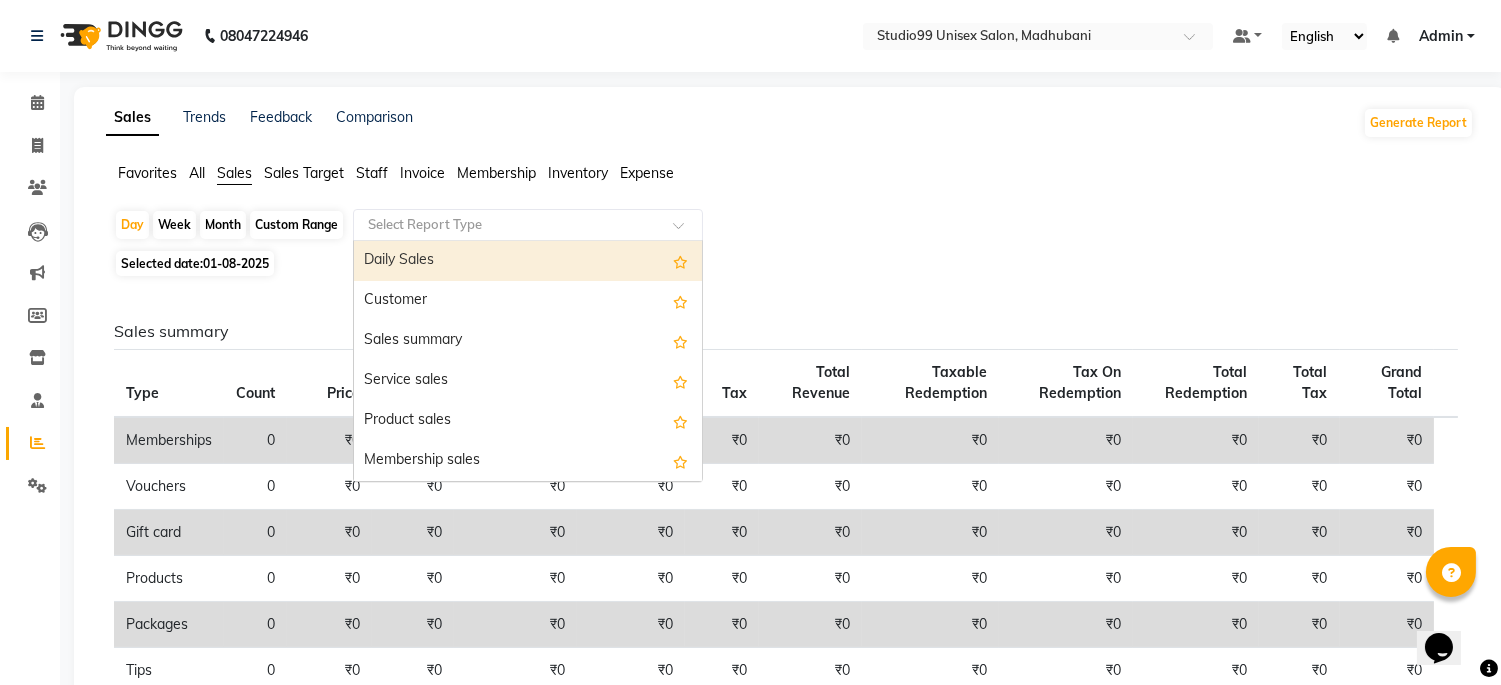 click on "Daily Sales" at bounding box center [528, 261] 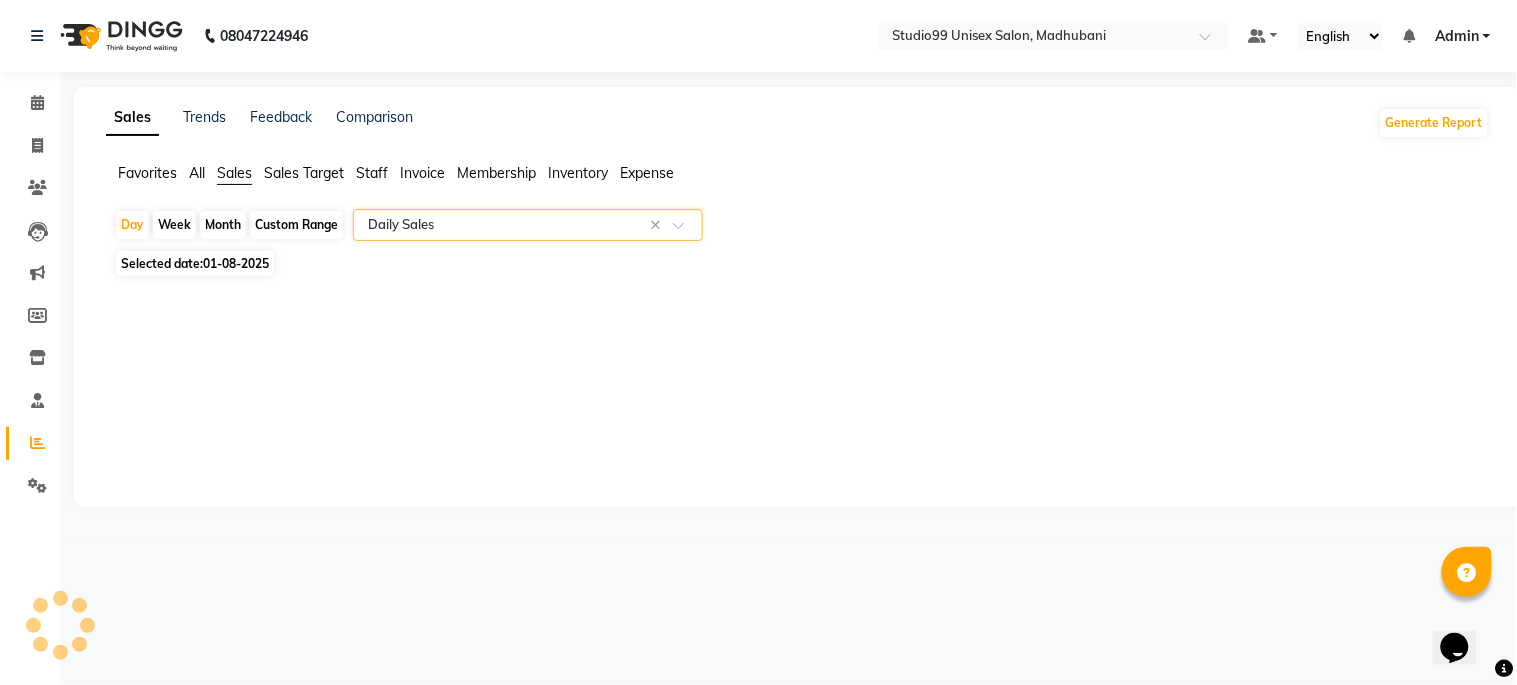 select on "csv" 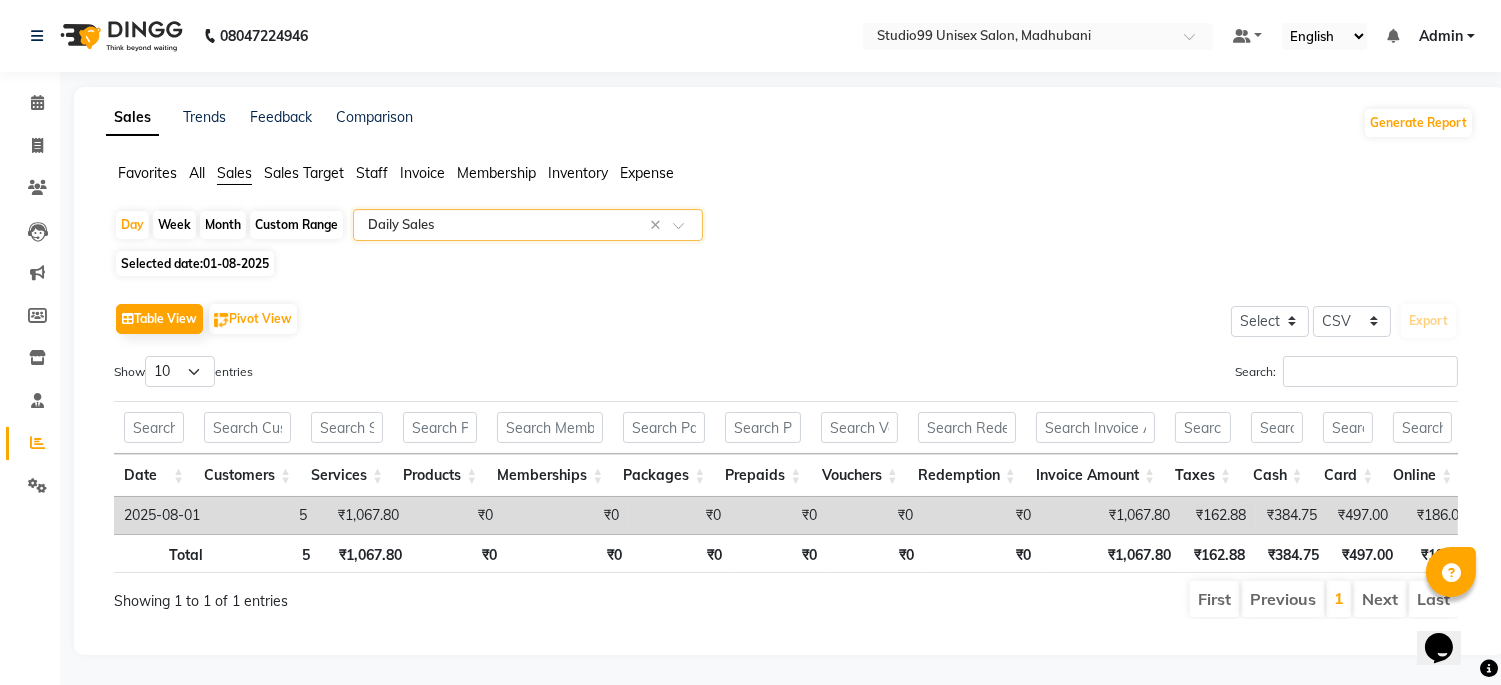 scroll, scrollTop: 34, scrollLeft: 0, axis: vertical 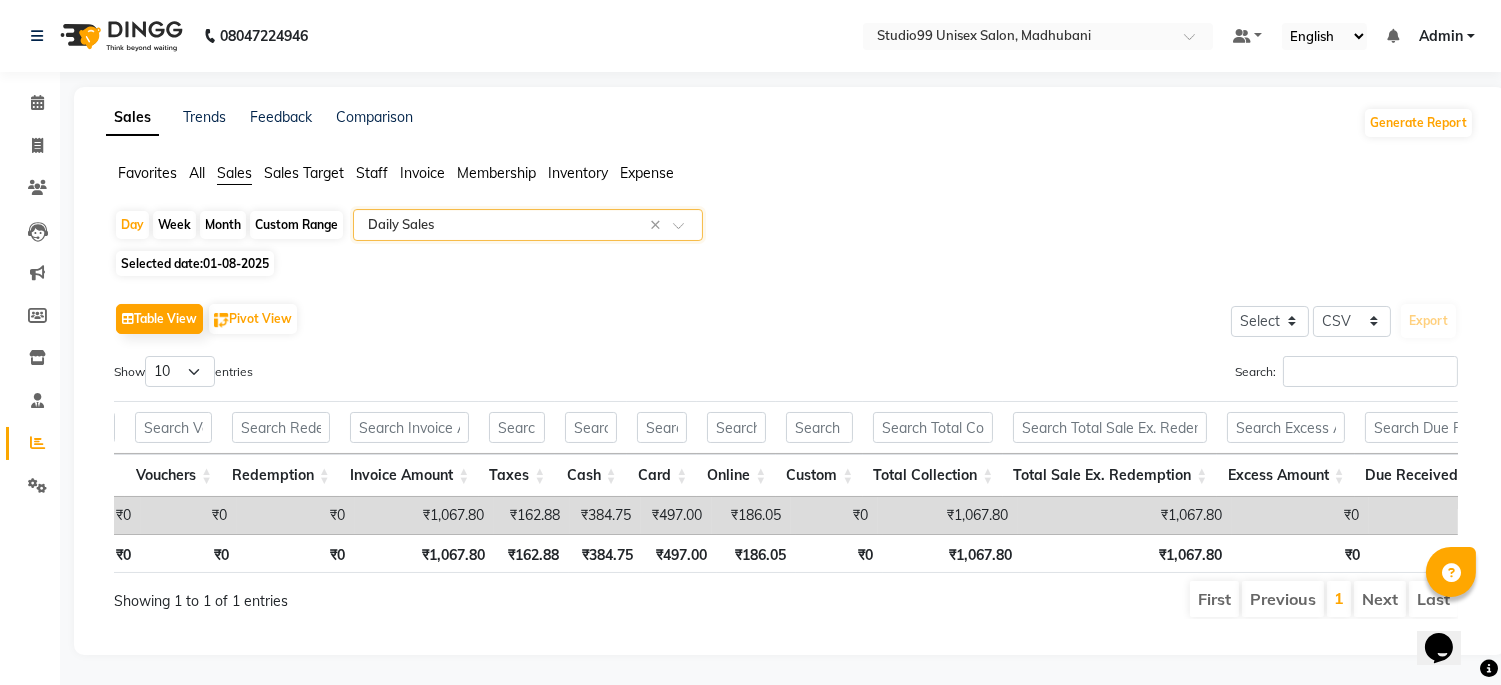 click on "Table View   Pivot View  Select Select CSV PDF  Export" 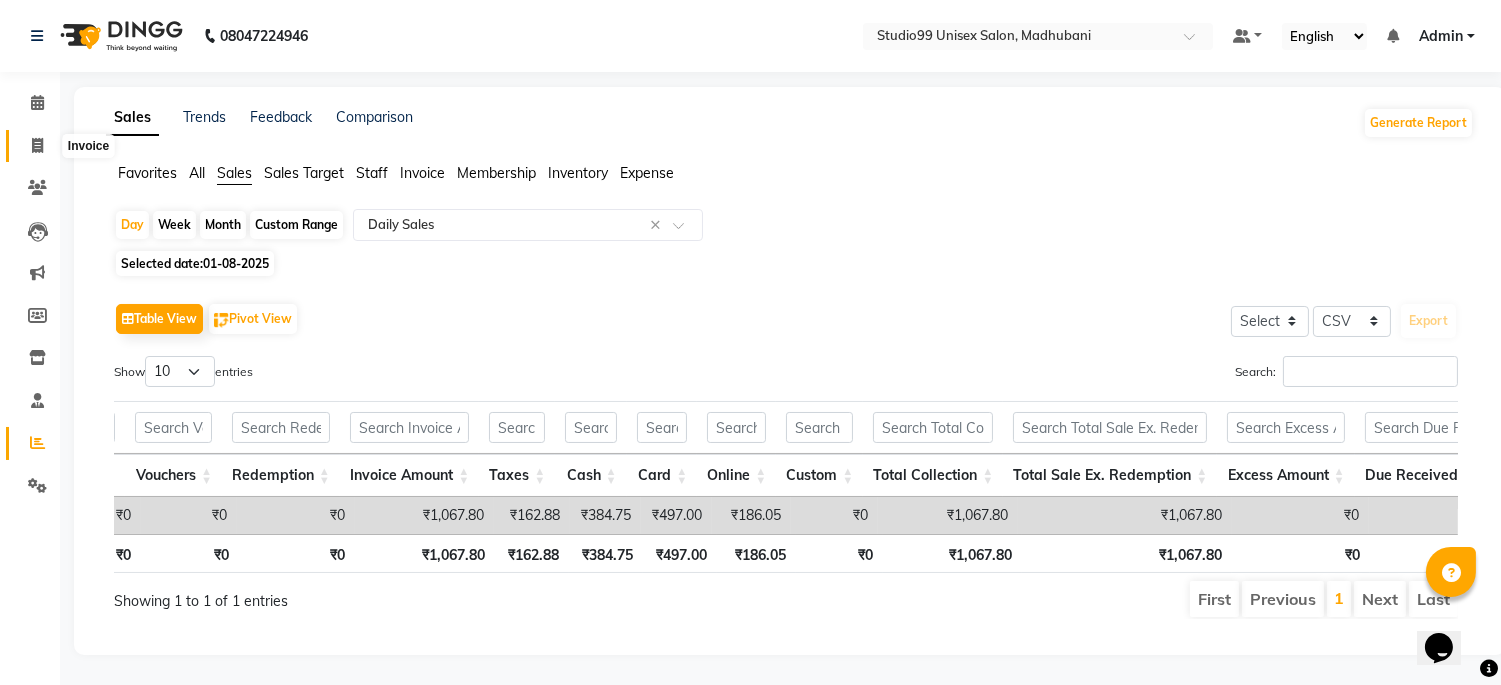 drag, startPoint x: 35, startPoint y: 102, endPoint x: 114, endPoint y: 145, distance: 89.94443 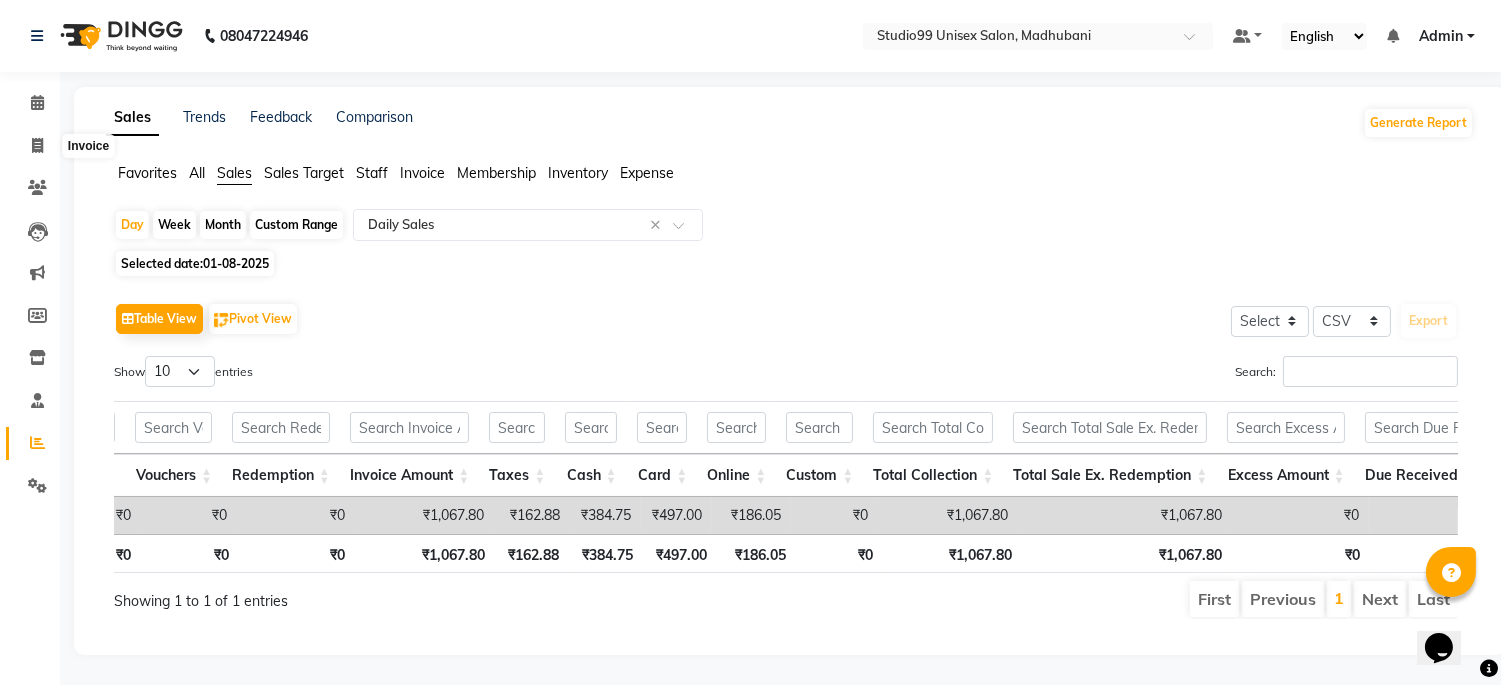 select on "service" 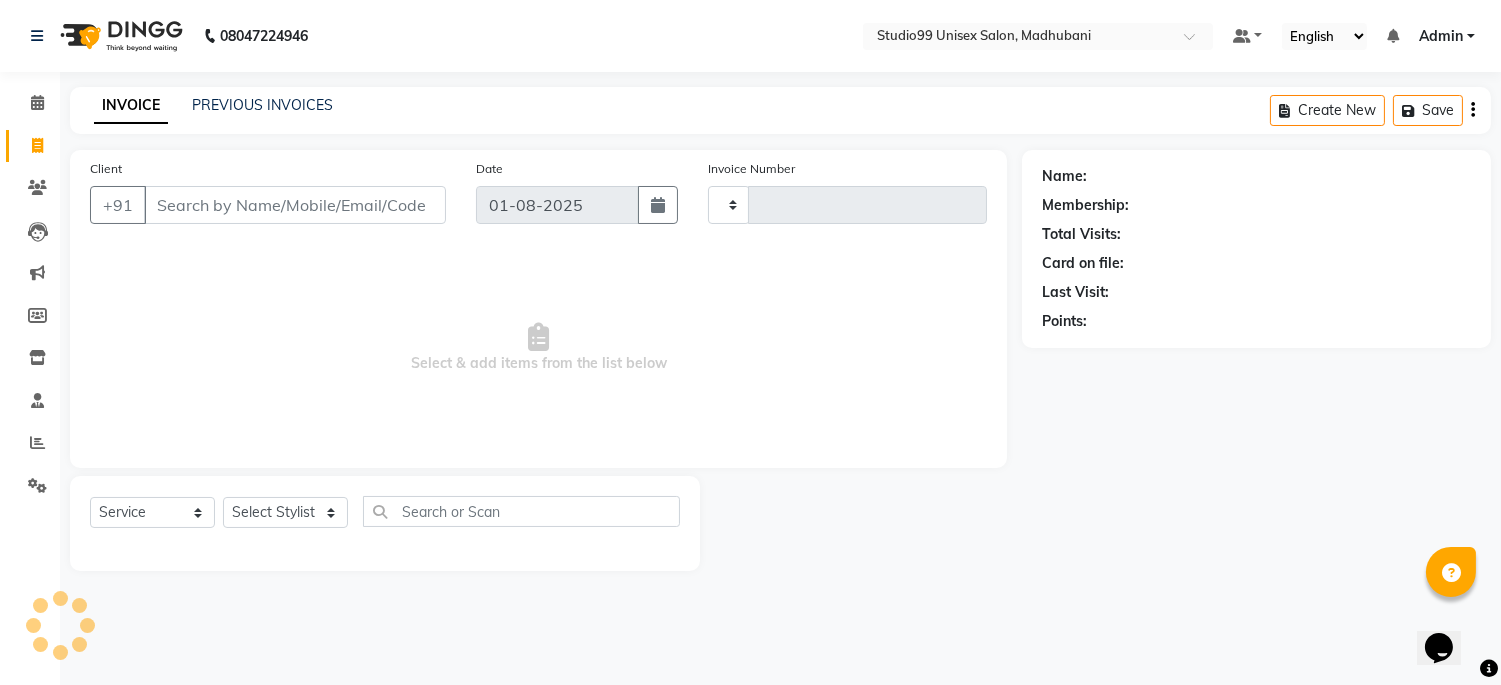 scroll, scrollTop: 0, scrollLeft: 0, axis: both 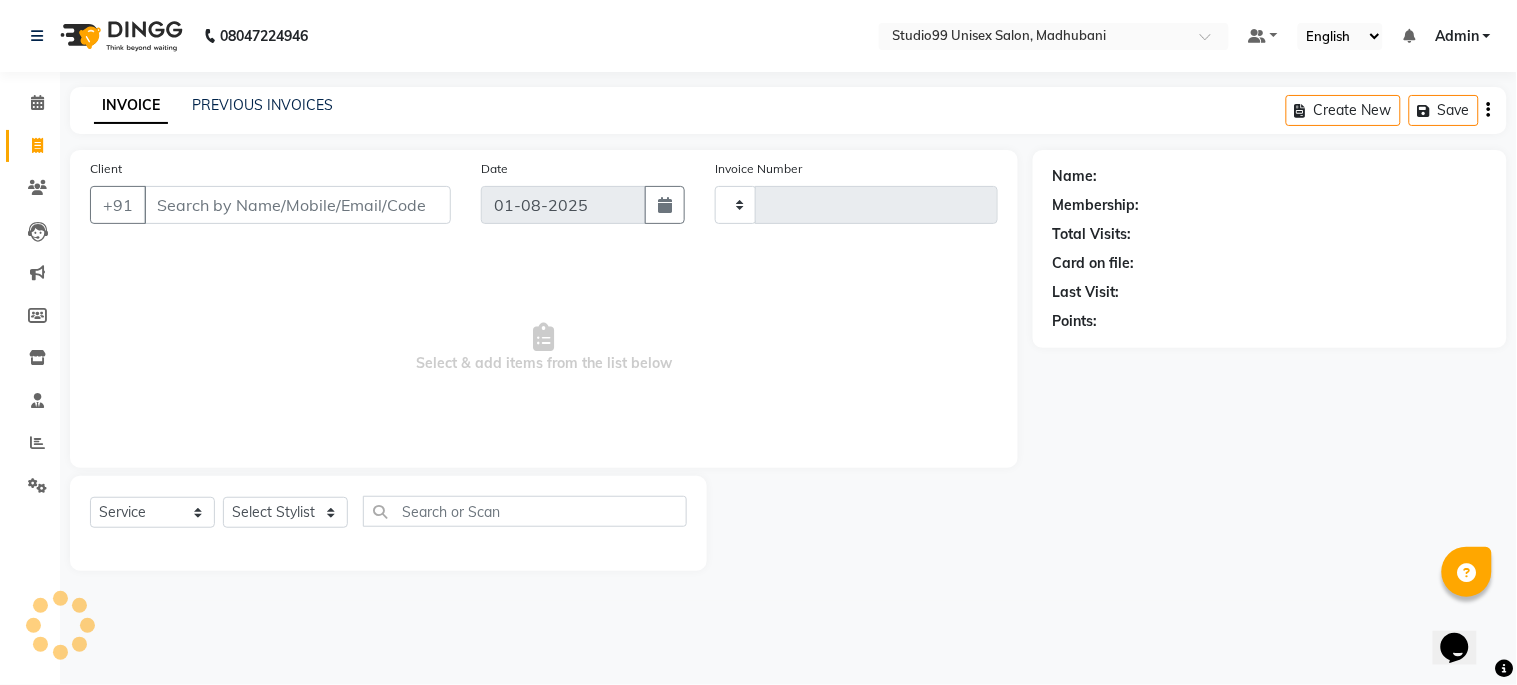 type on "0877" 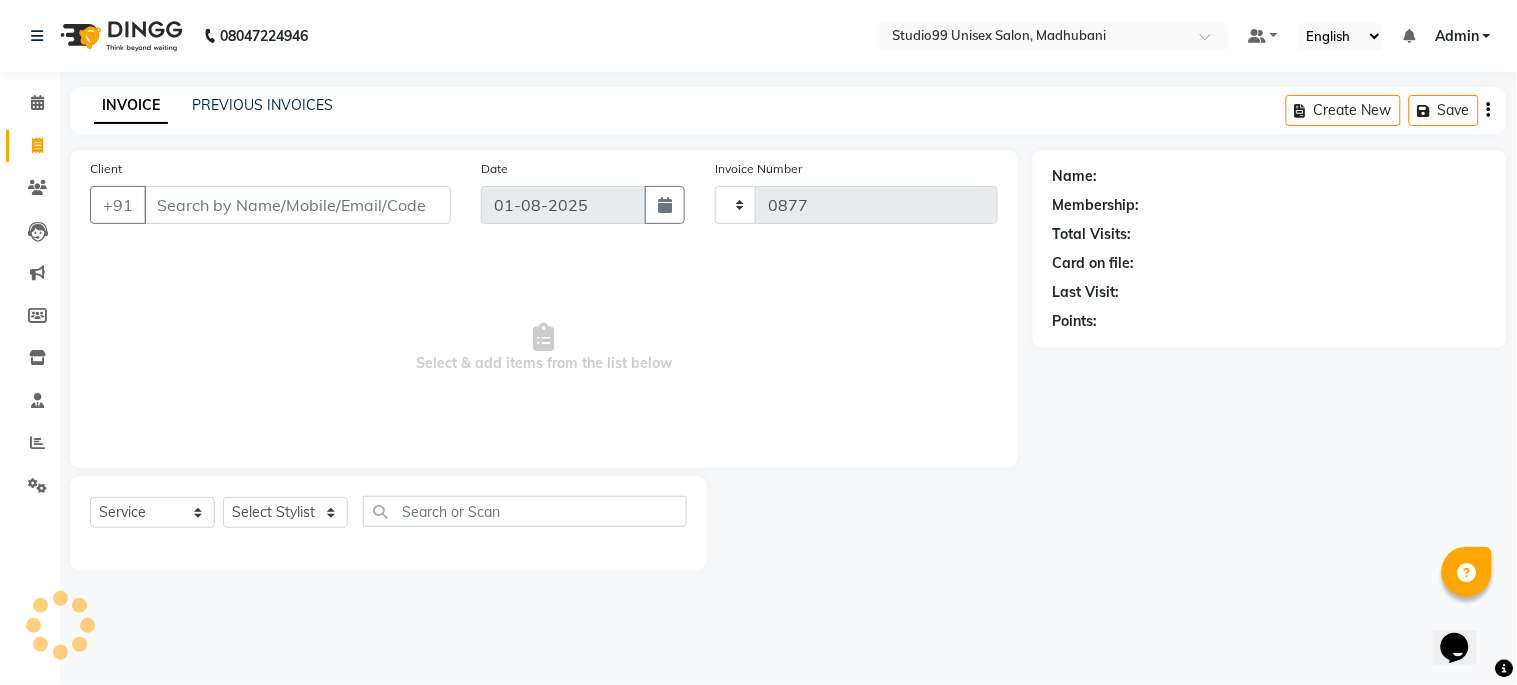 select on "6061" 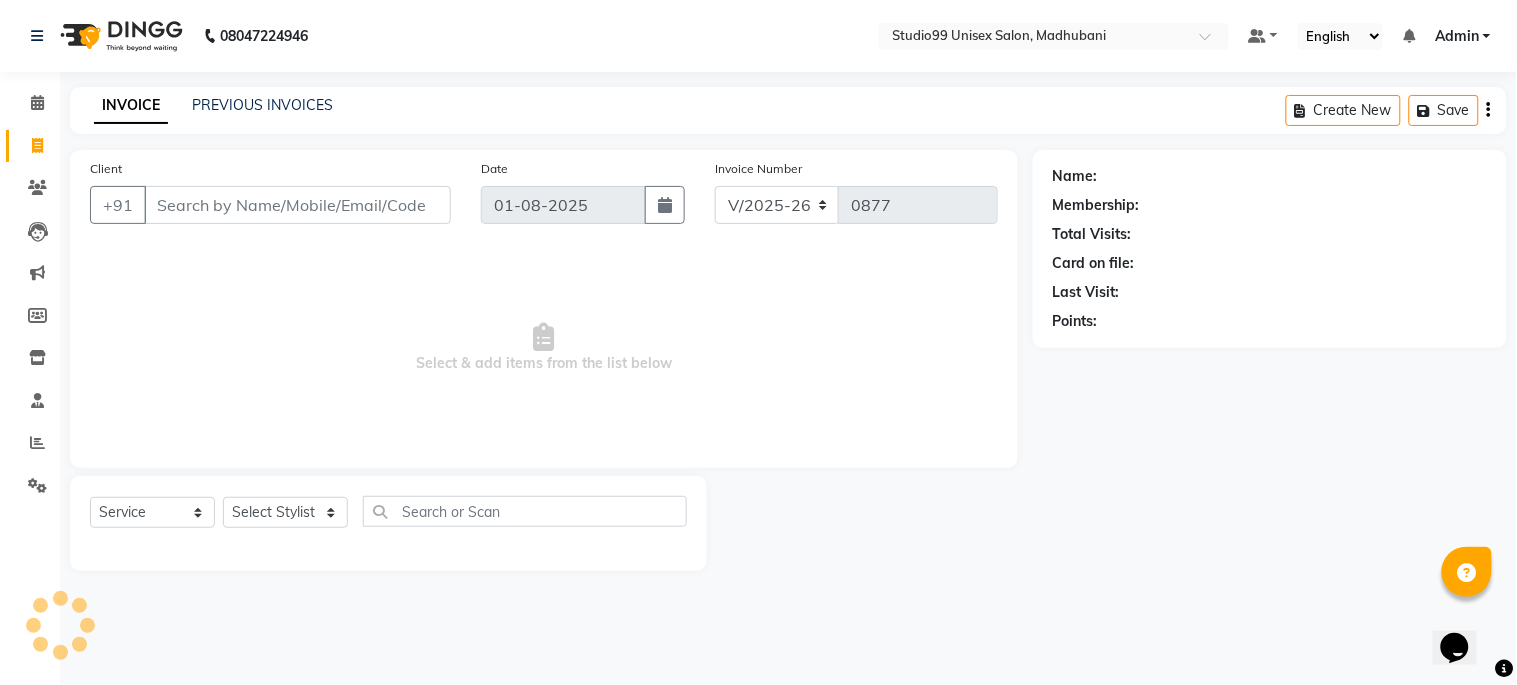 click on "Client" at bounding box center (297, 205) 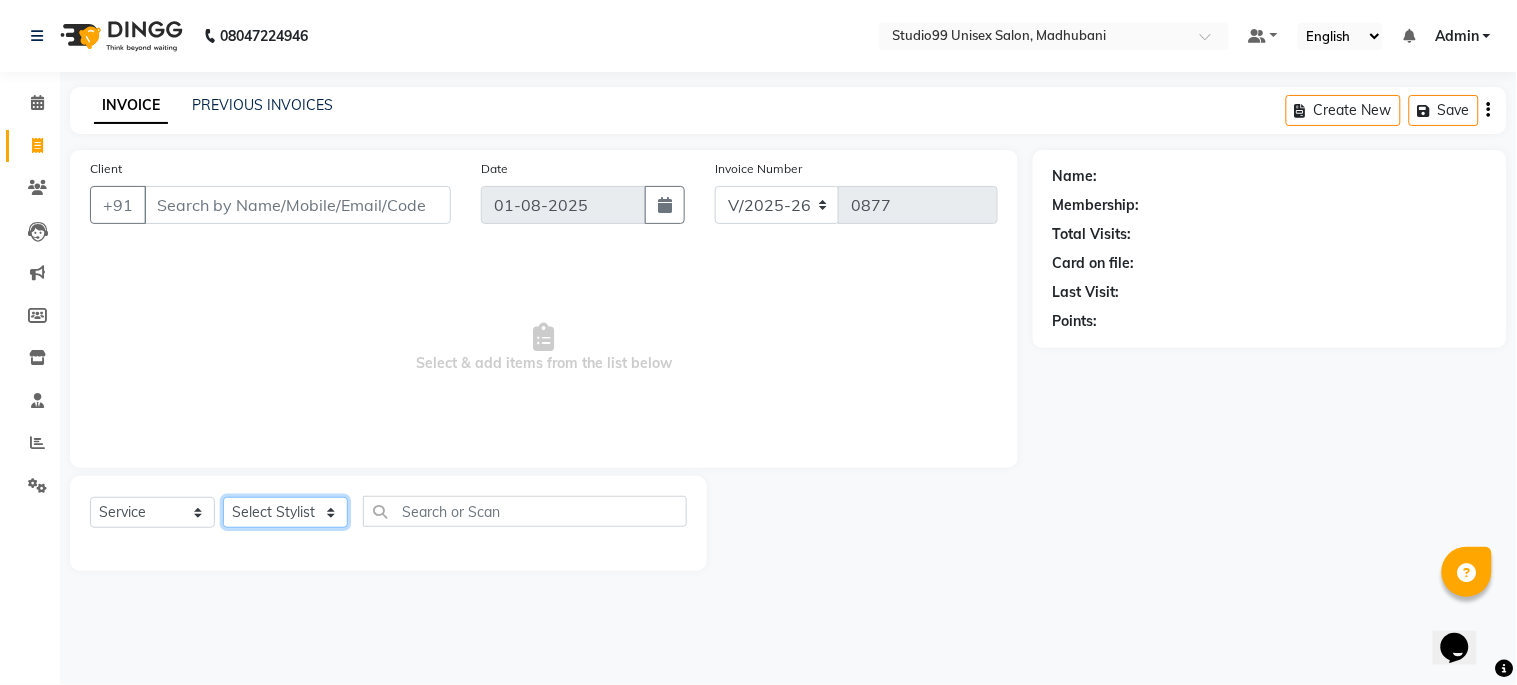 click on "Select Stylist Admin Mehran [LAST] [LAST] priya [FIRST]  [LAST] [FIRST] [LAST] shehnaj sweeta" 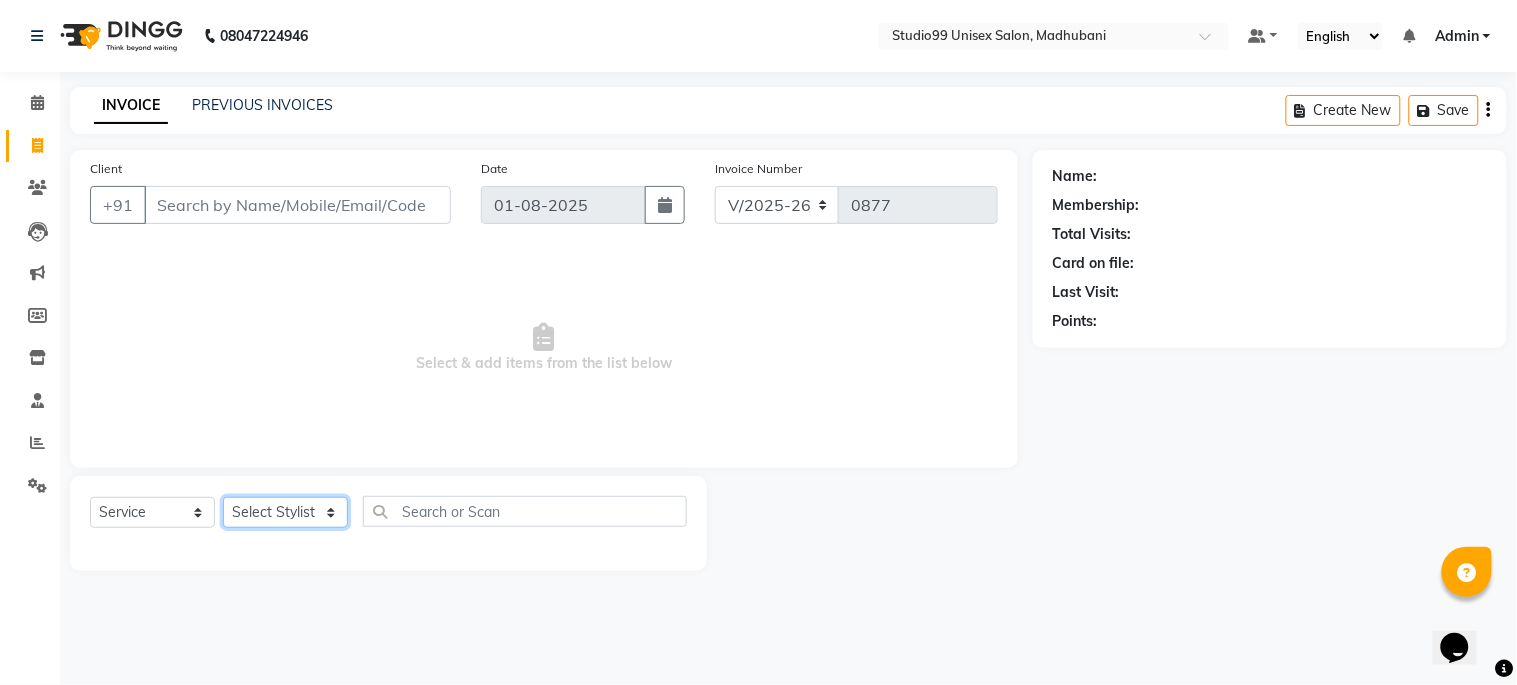 select on "45042" 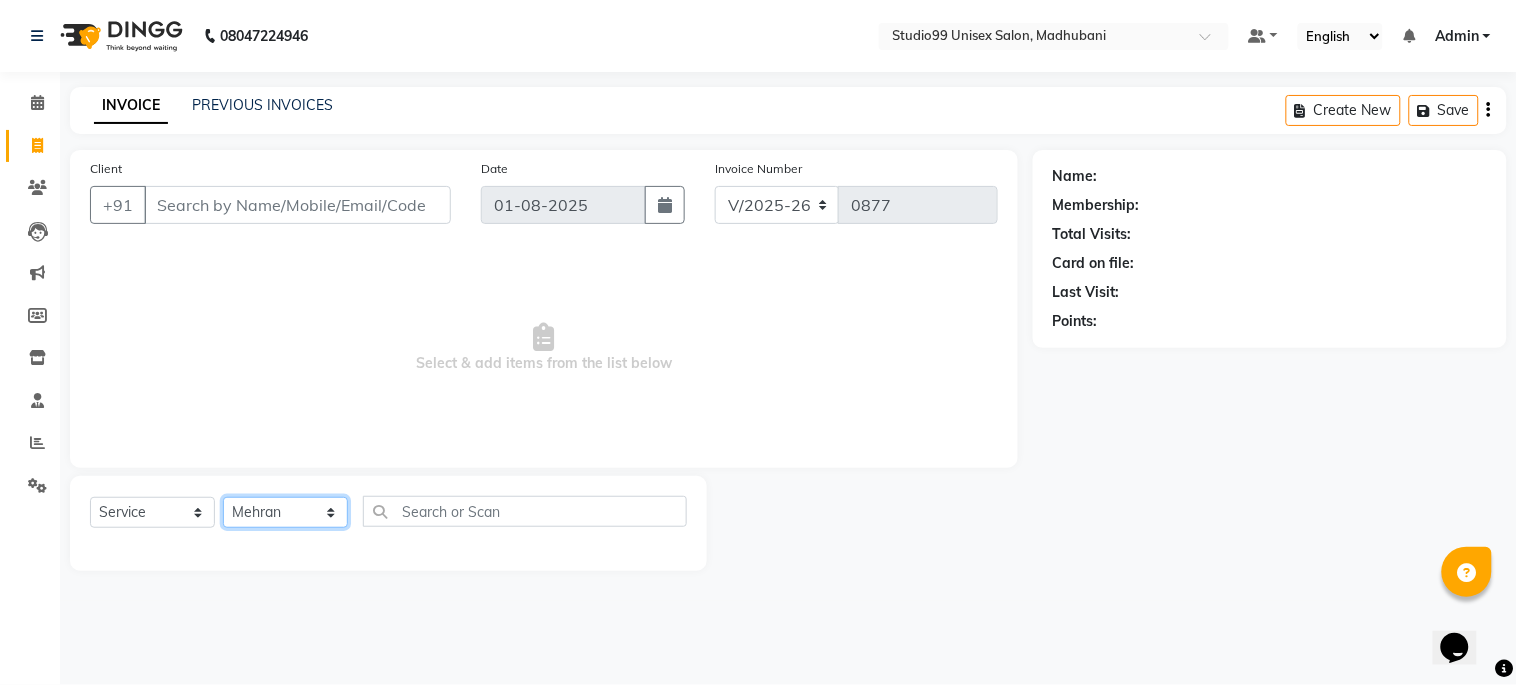 click on "Select Stylist Admin Mehran [LAST] [LAST] priya [FIRST]  [LAST] [FIRST] [LAST] shehnaj sweeta" 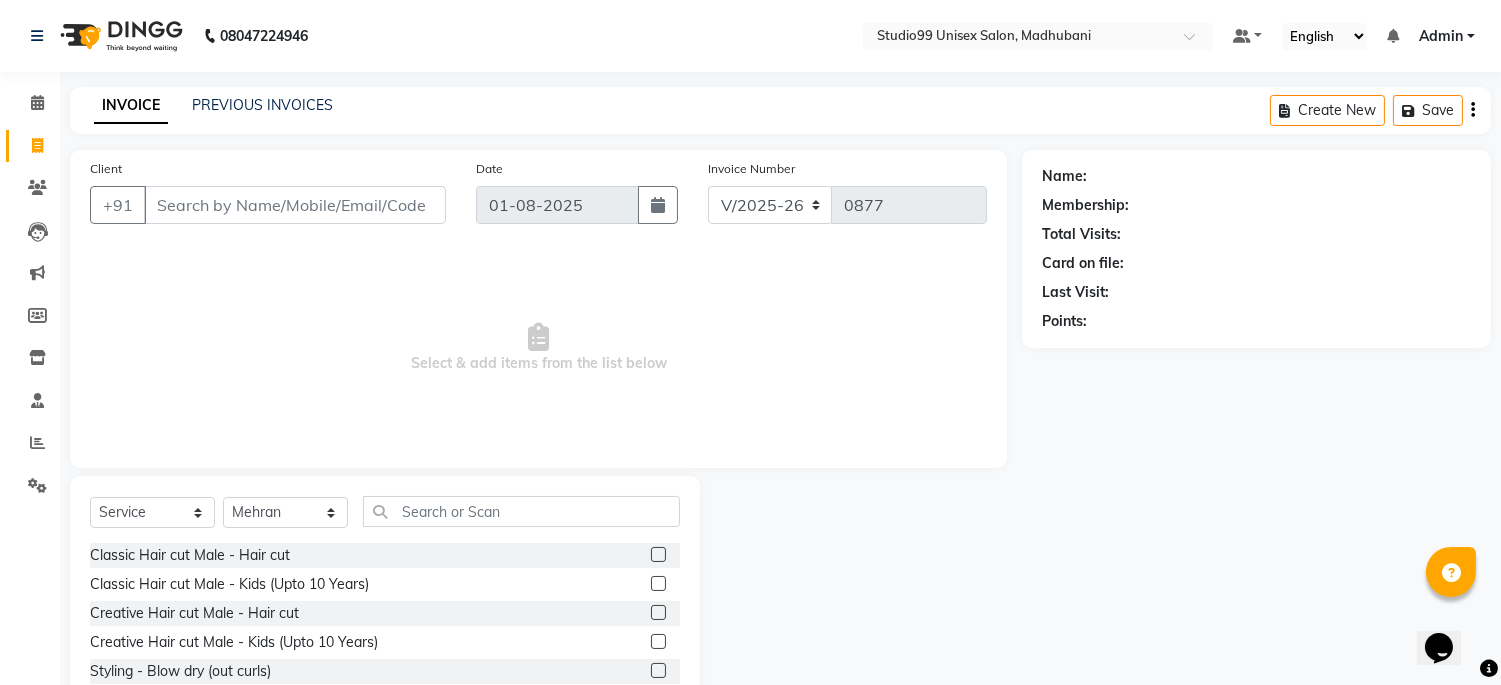 click 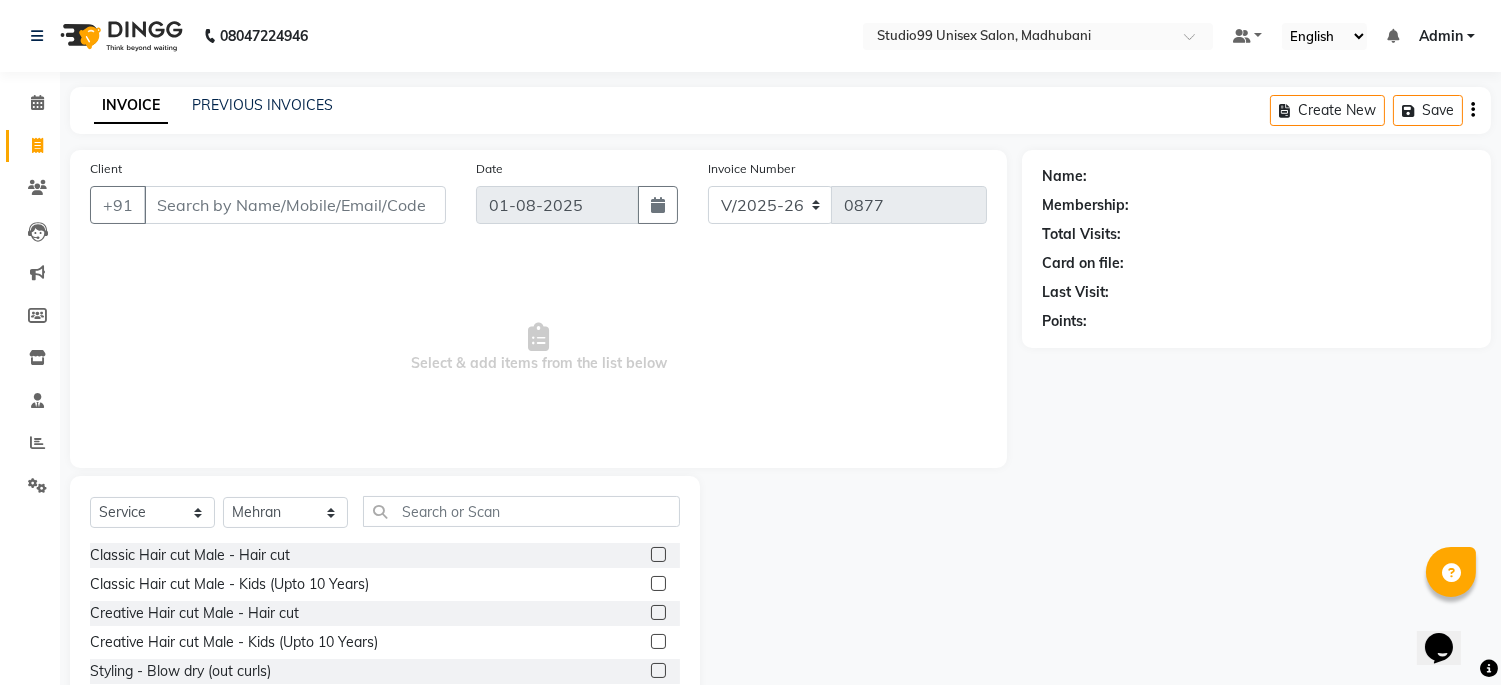 click 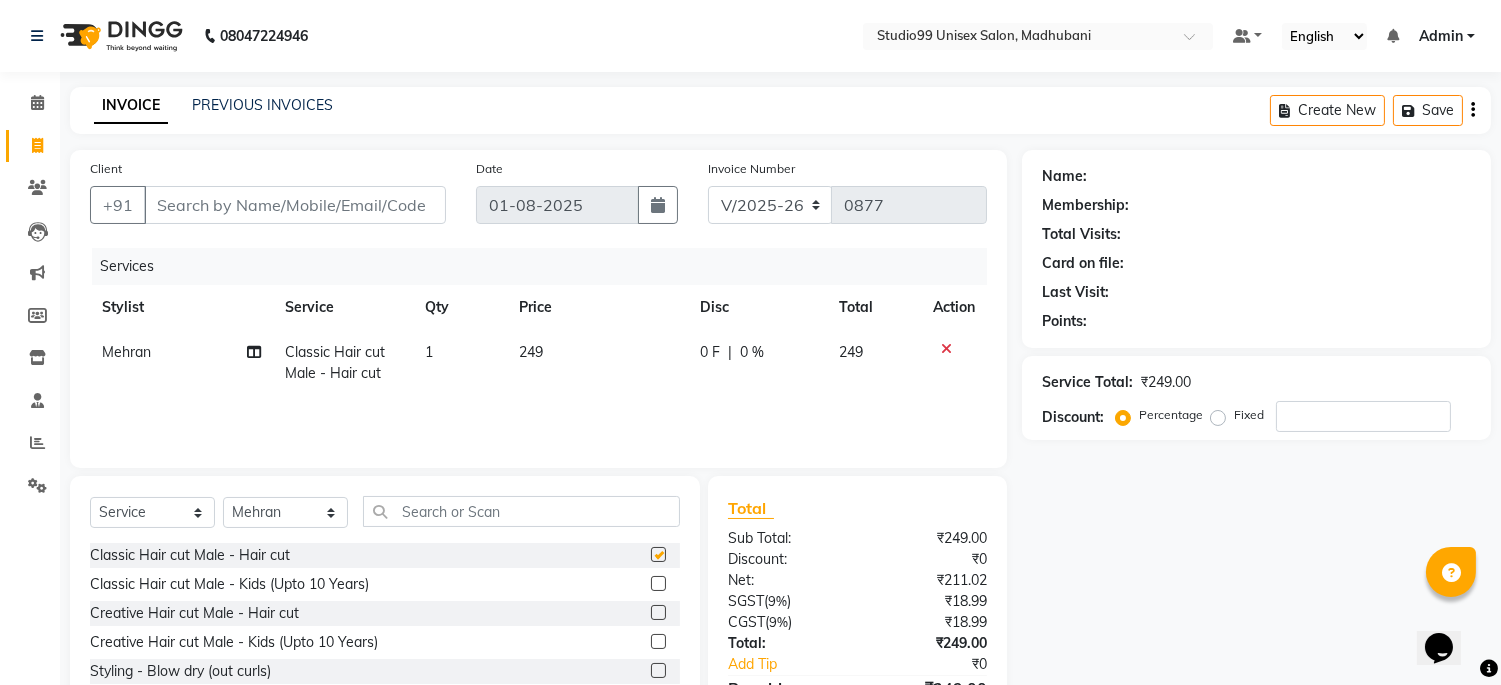 checkbox on "false" 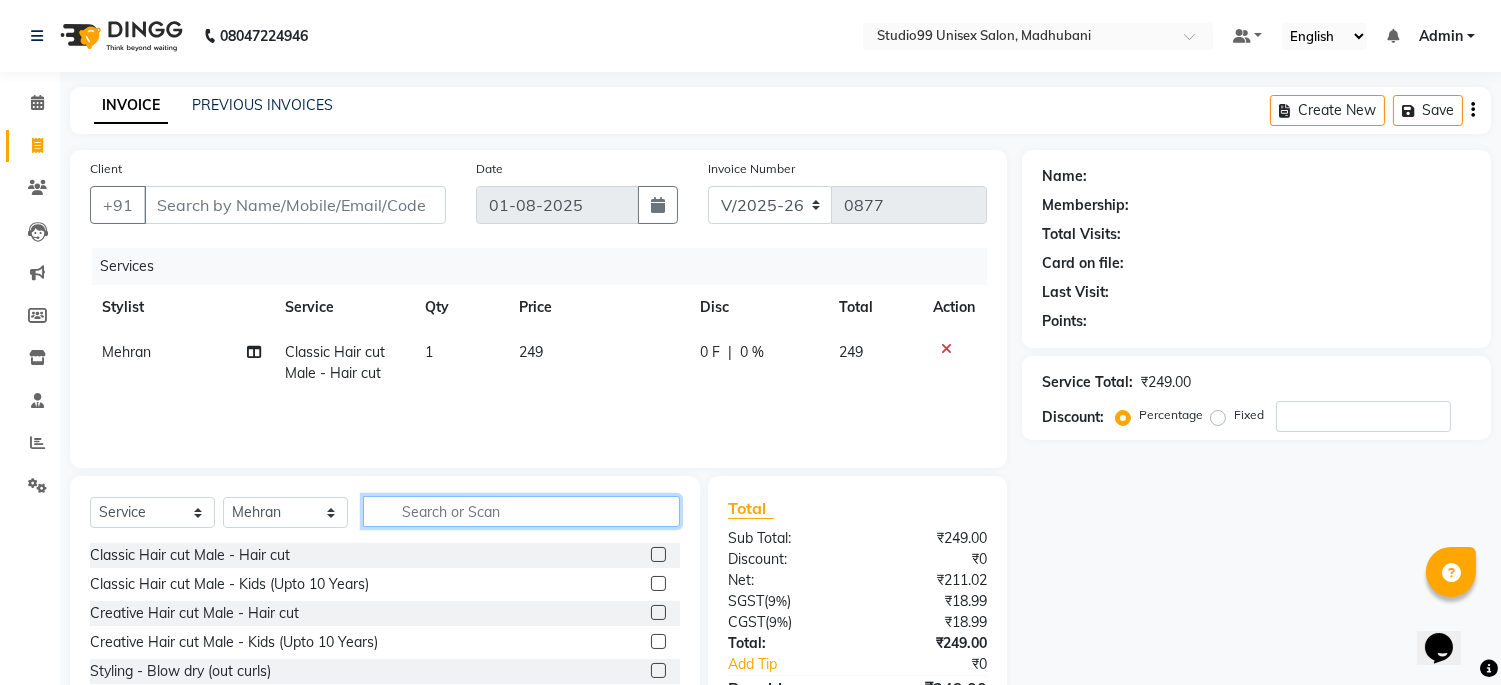 click 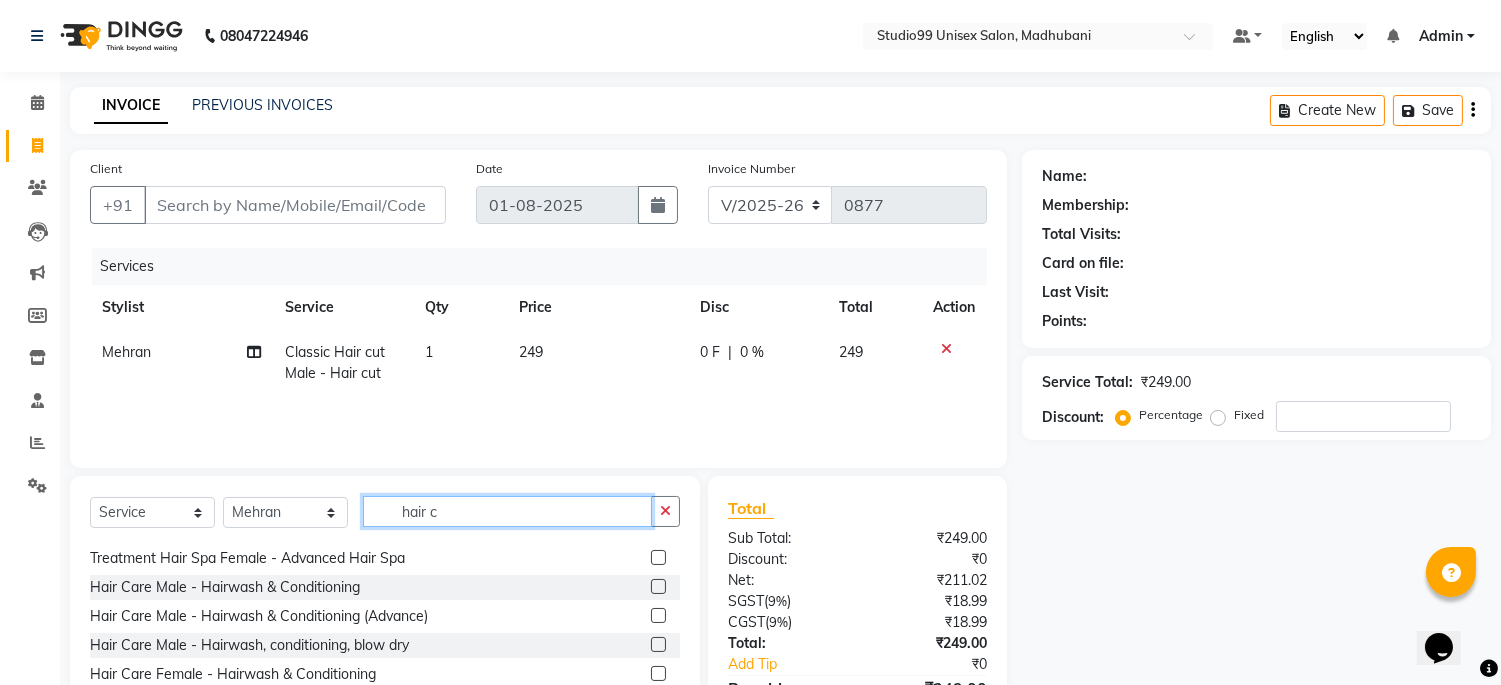 scroll, scrollTop: 292, scrollLeft: 0, axis: vertical 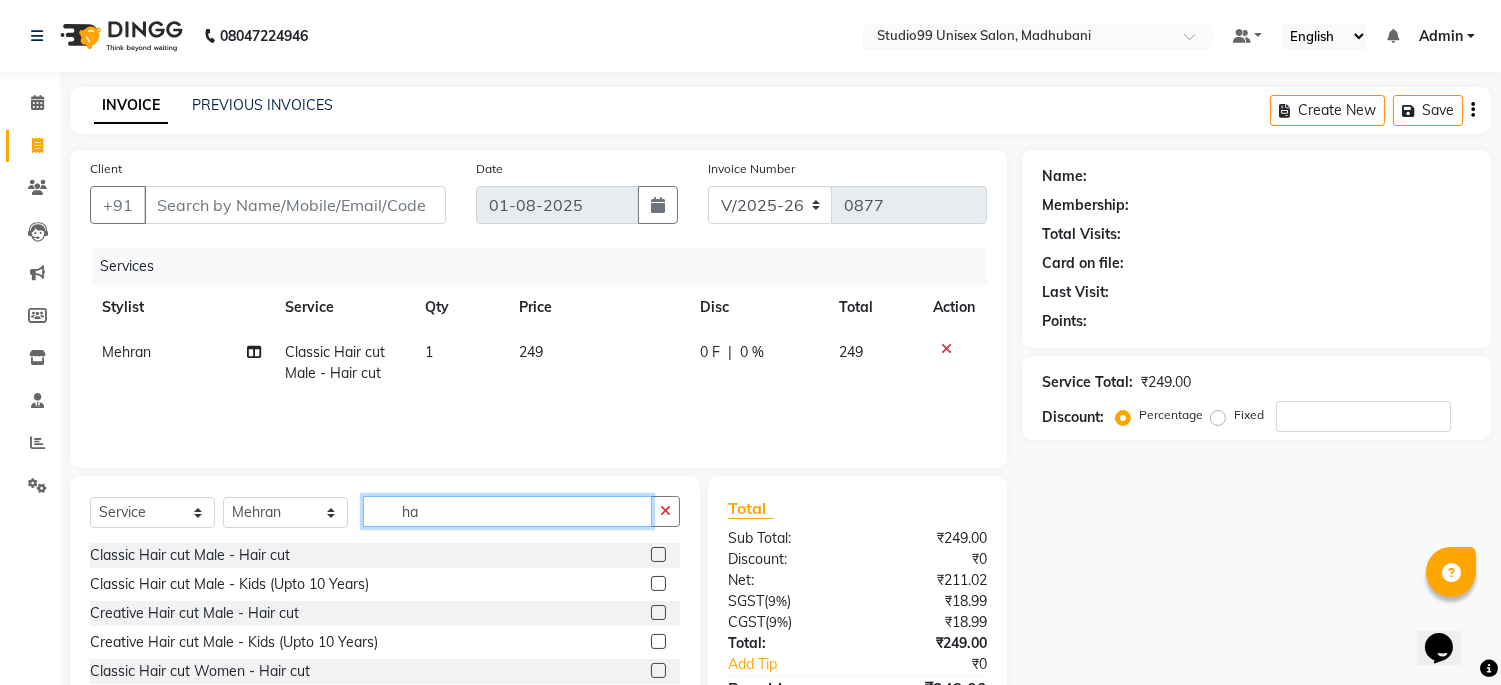 type on "h" 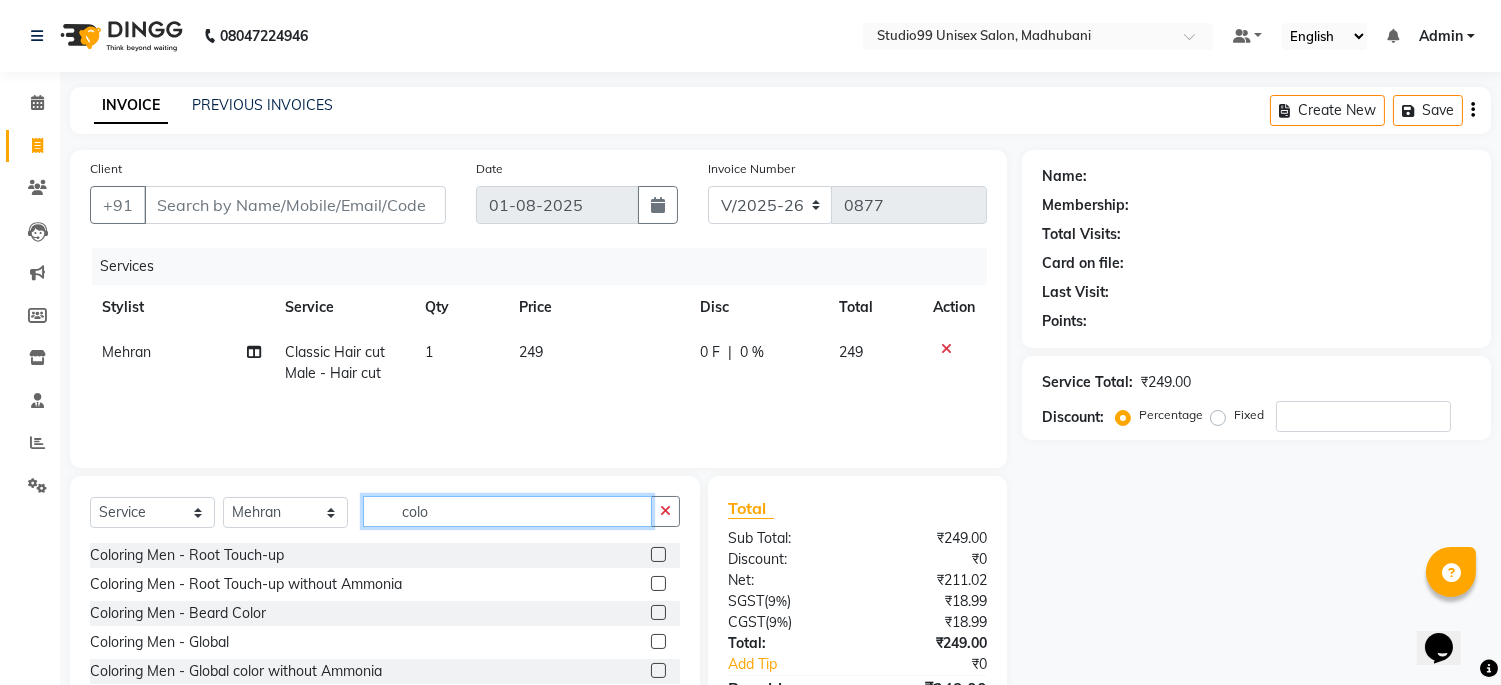 type on "colo" 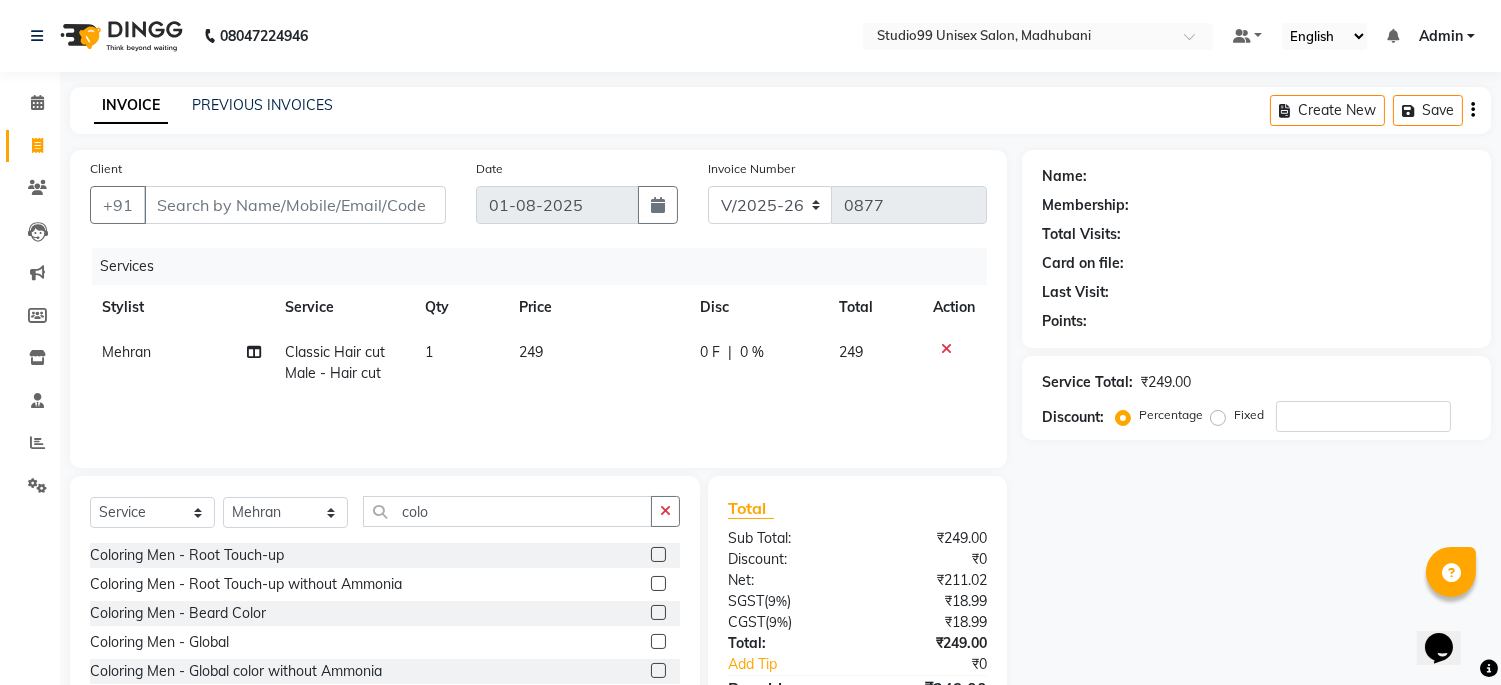 click 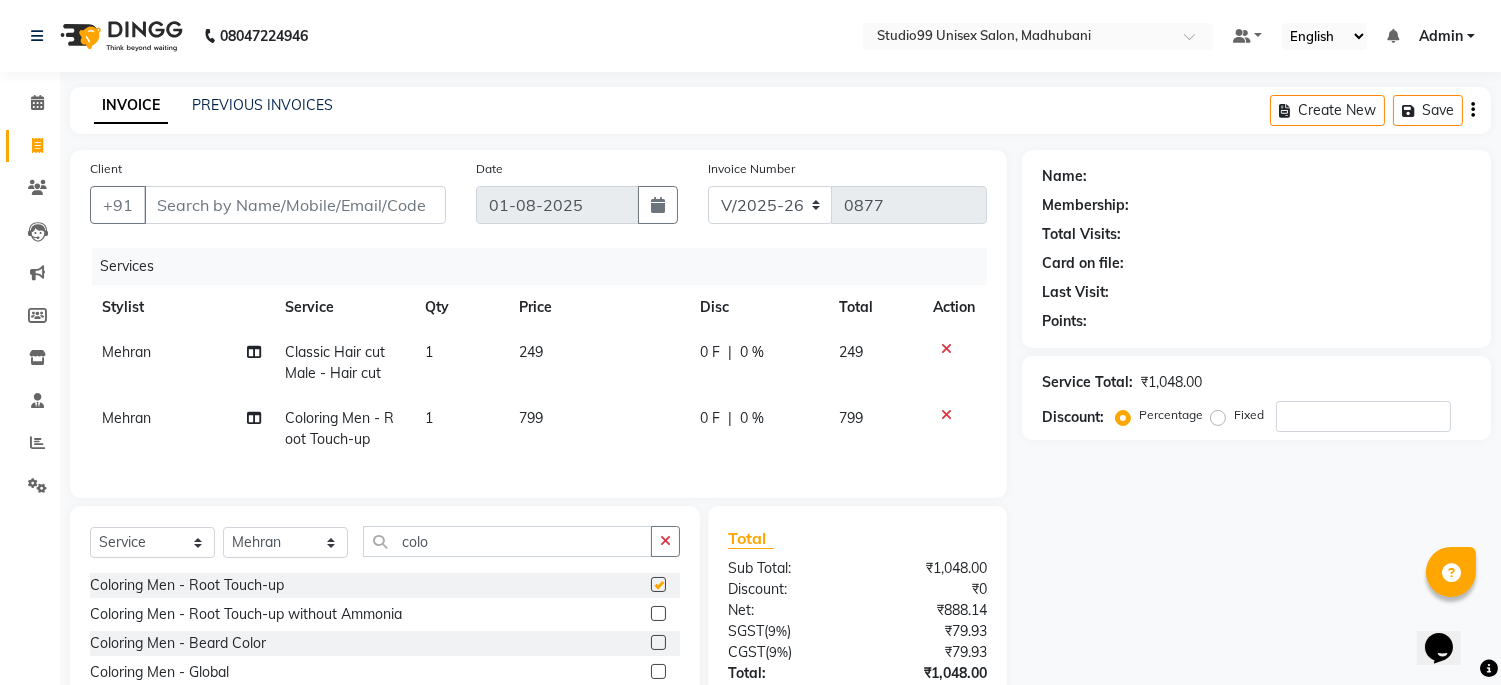checkbox on "false" 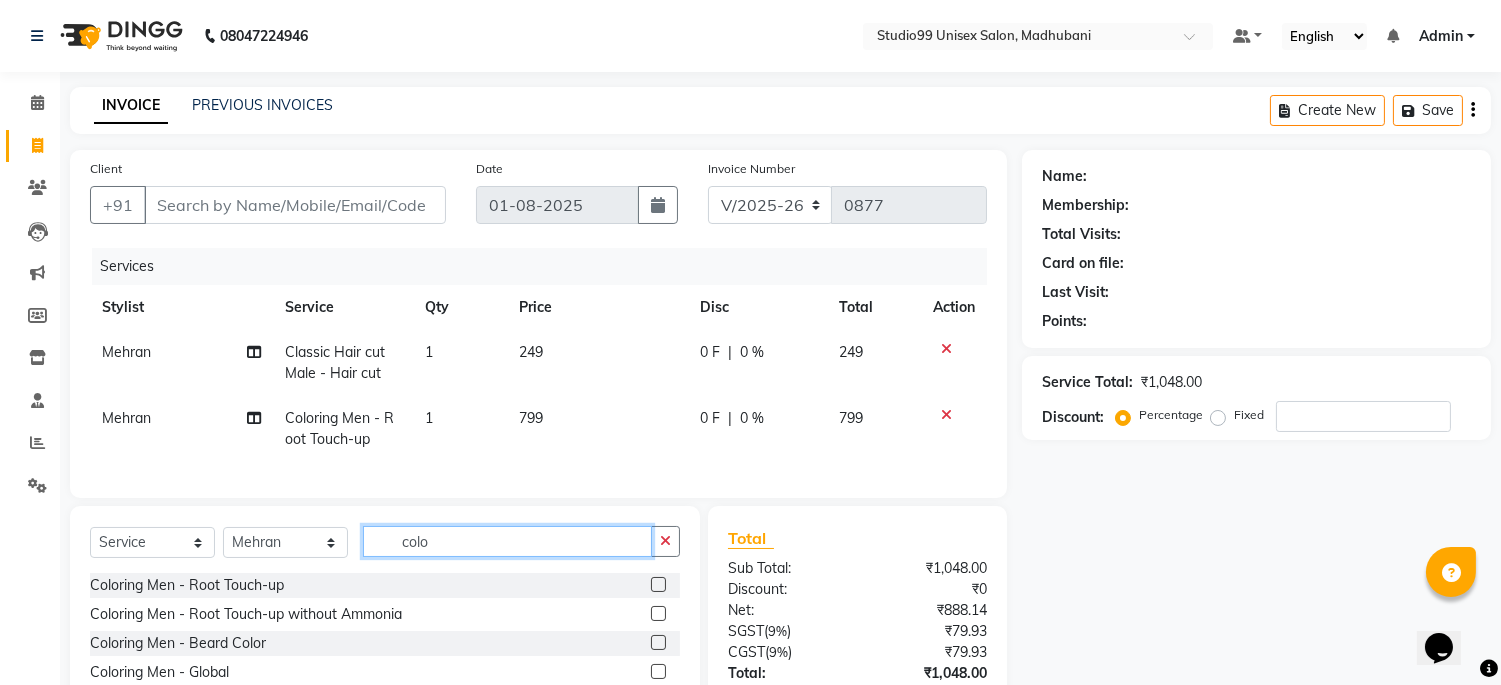 click on "colo" 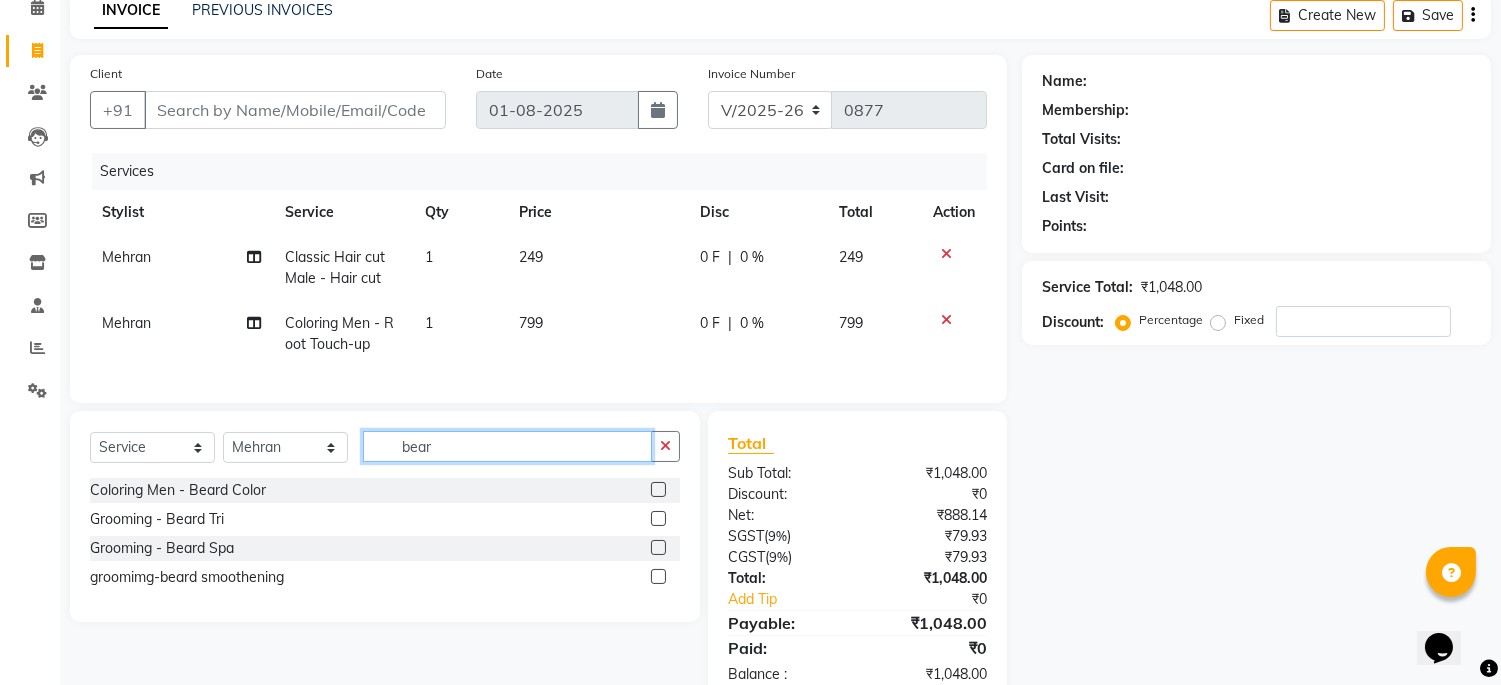 scroll, scrollTop: 161, scrollLeft: 0, axis: vertical 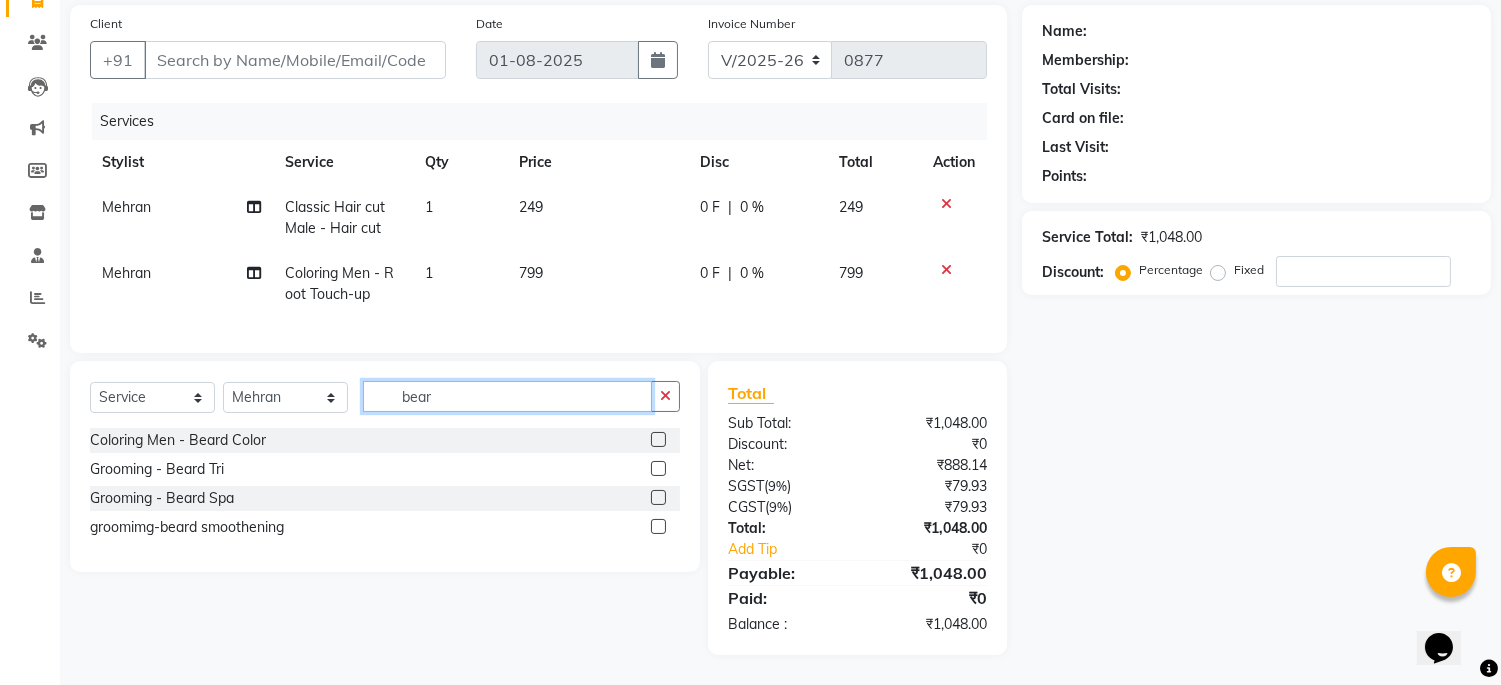 type on "bear" 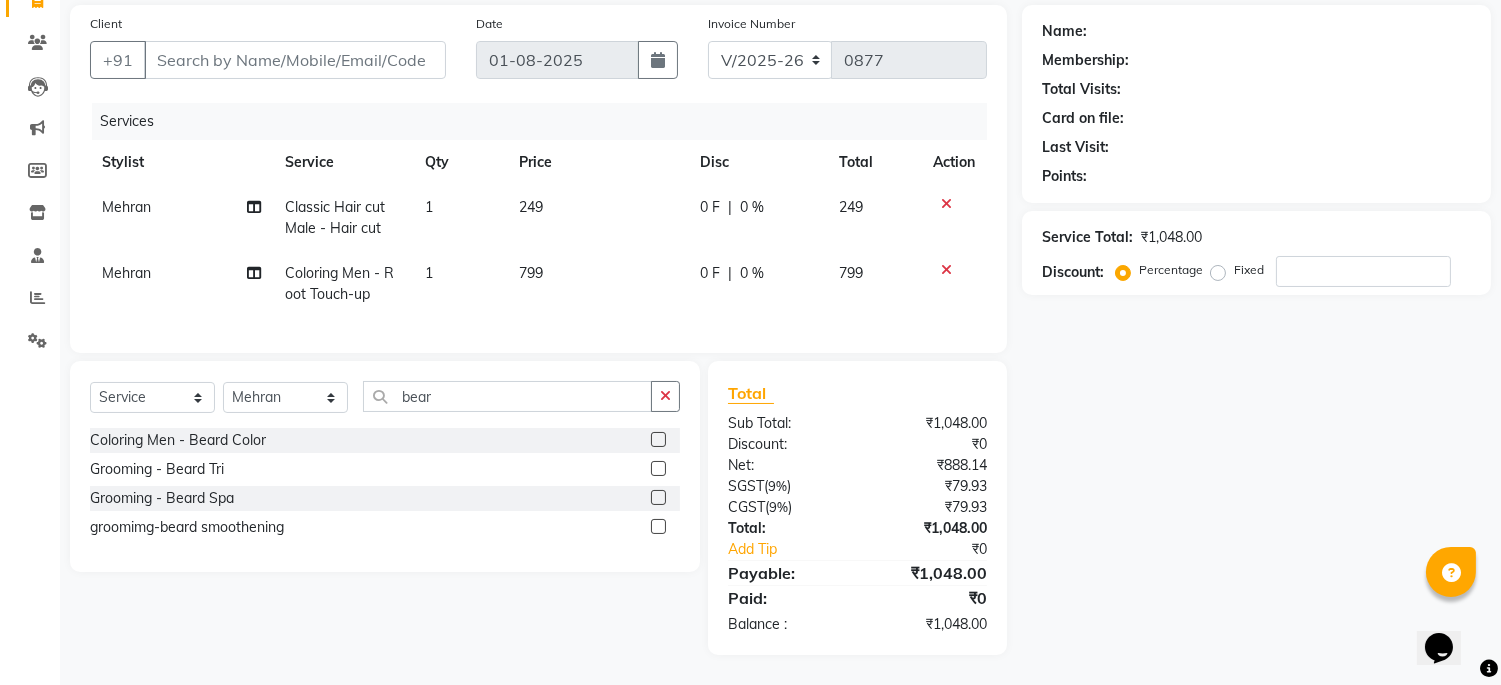 click 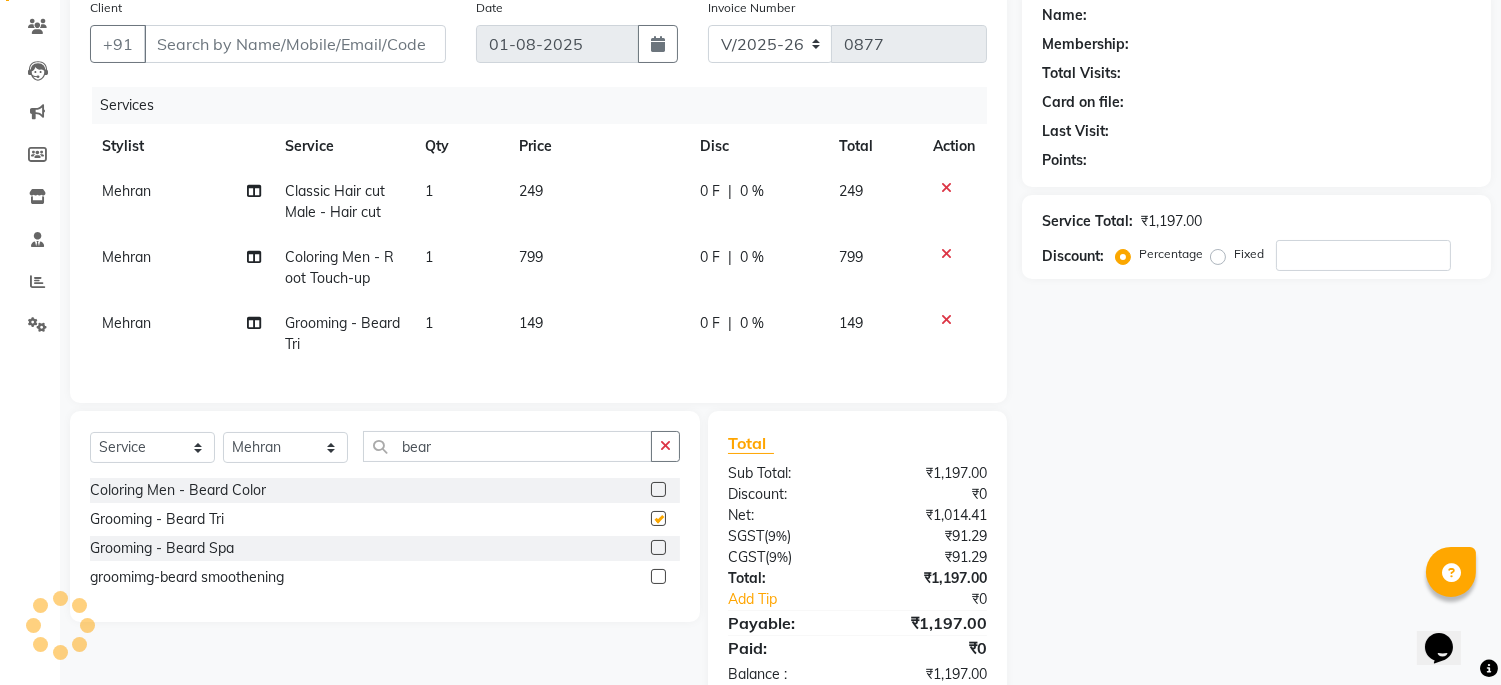 checkbox on "false" 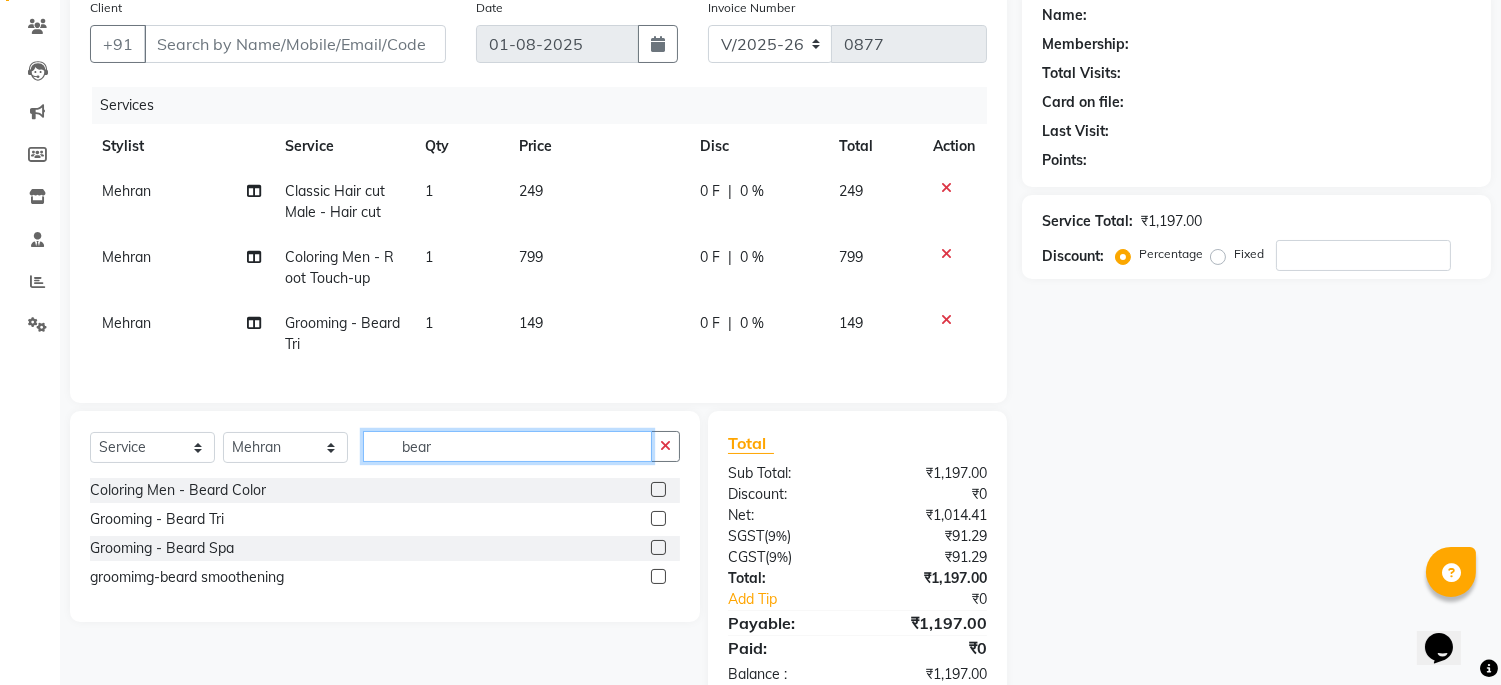 drag, startPoint x: 471, startPoint y: 465, endPoint x: 418, endPoint y: 478, distance: 54.571056 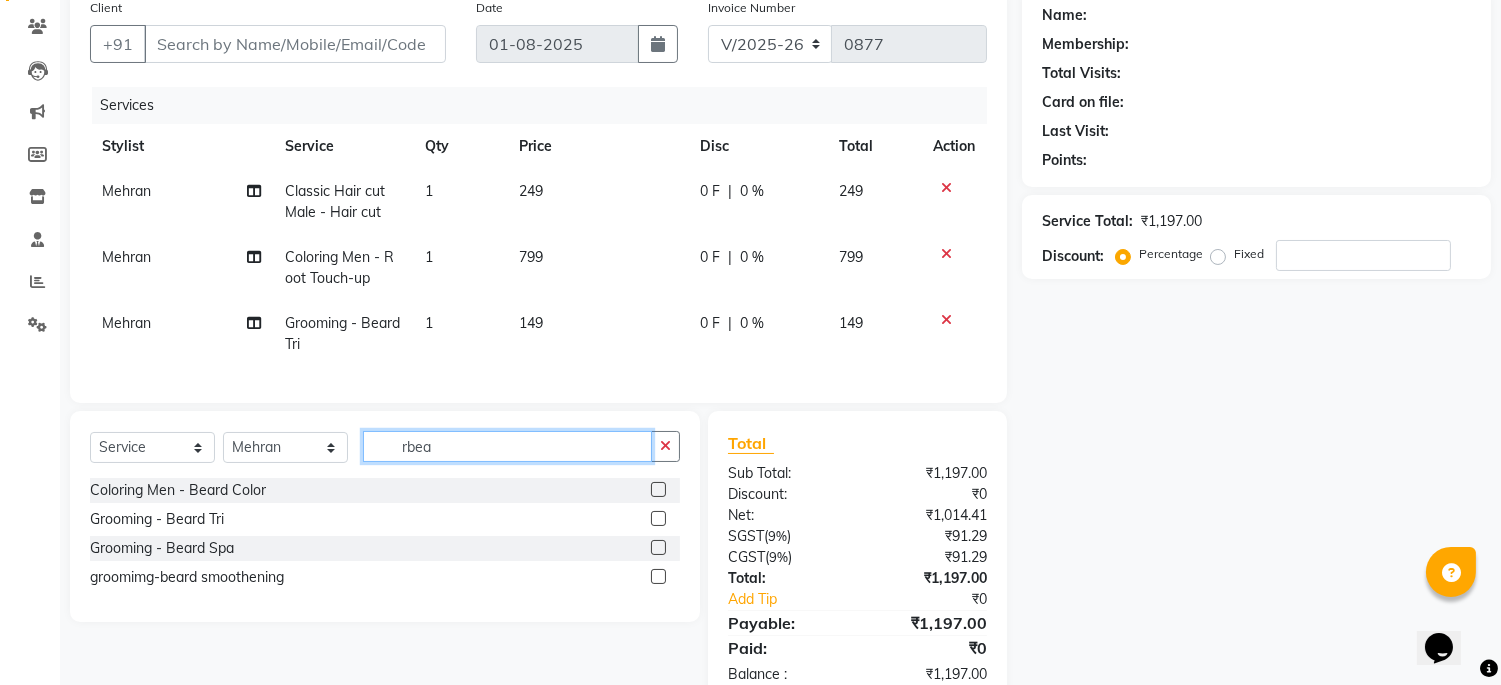 click on "rbea" 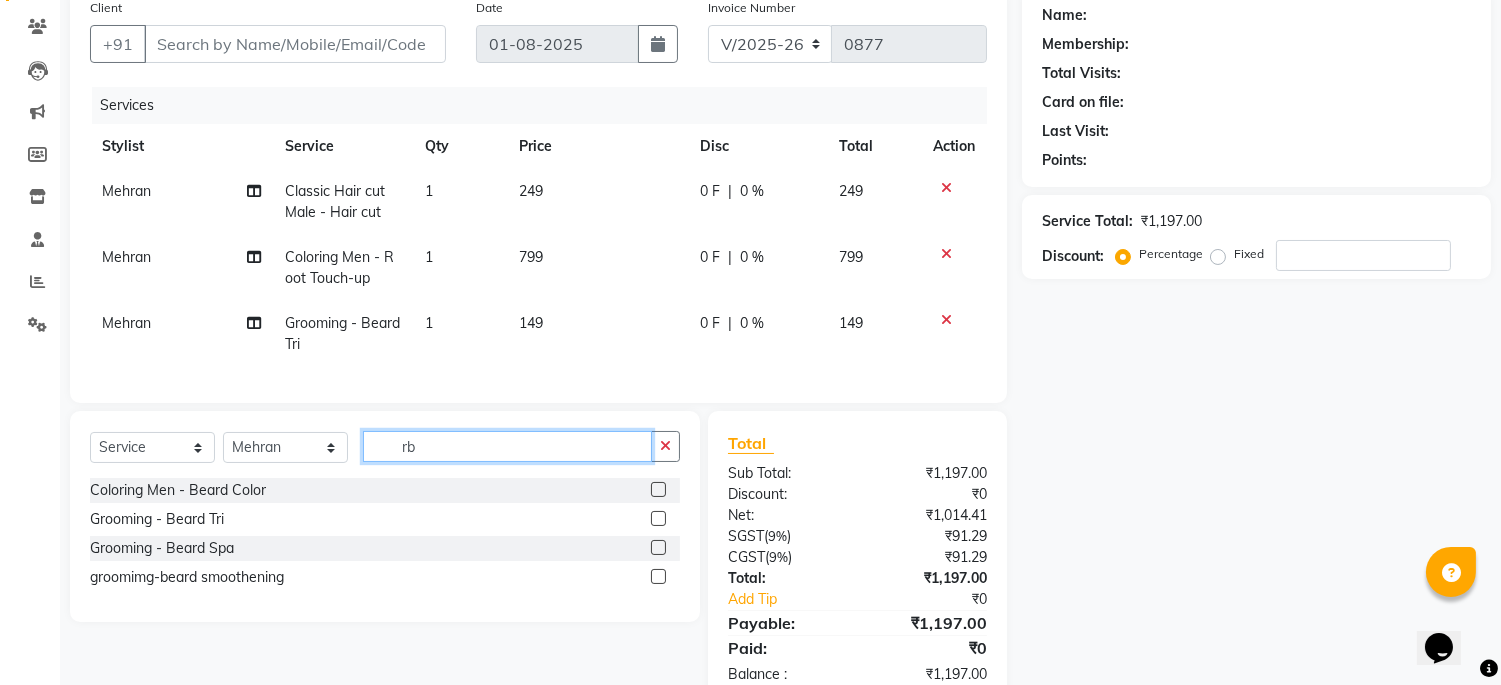 type on "r" 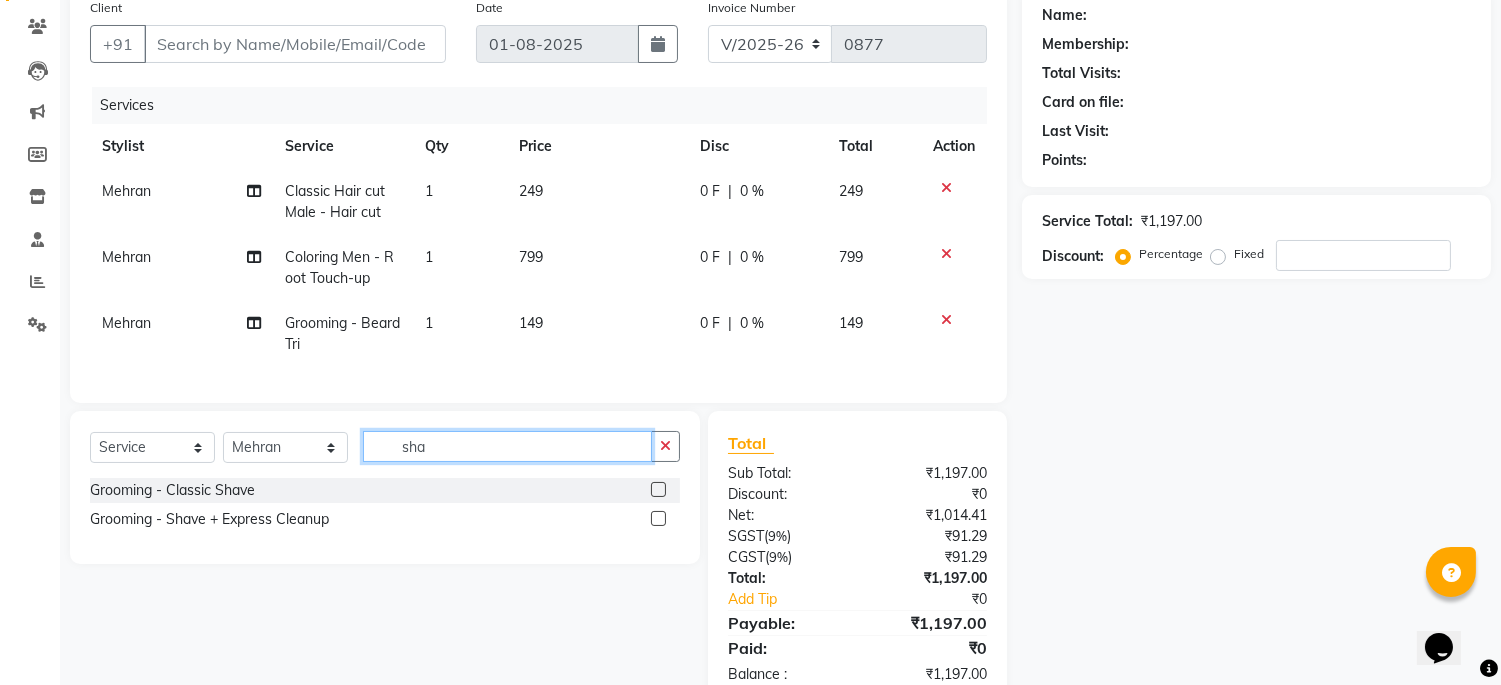 type on "sha" 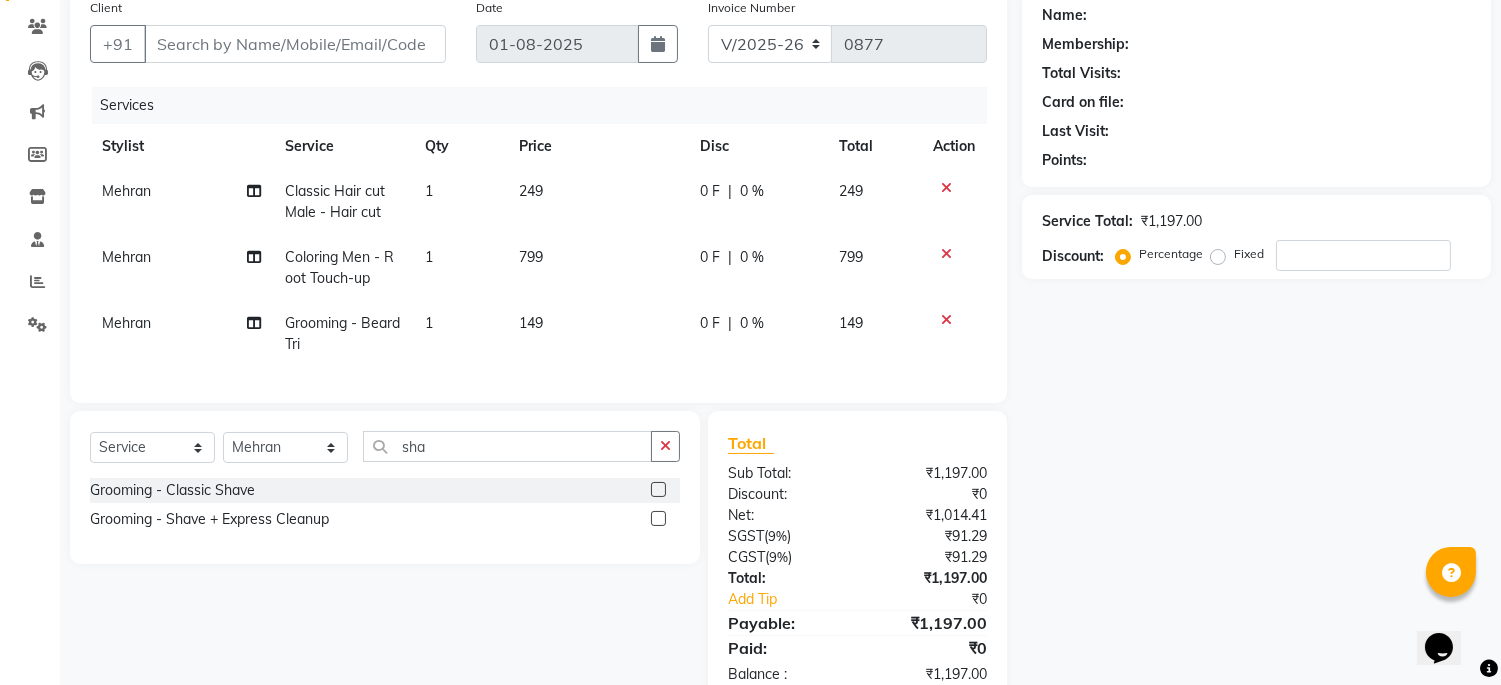 click 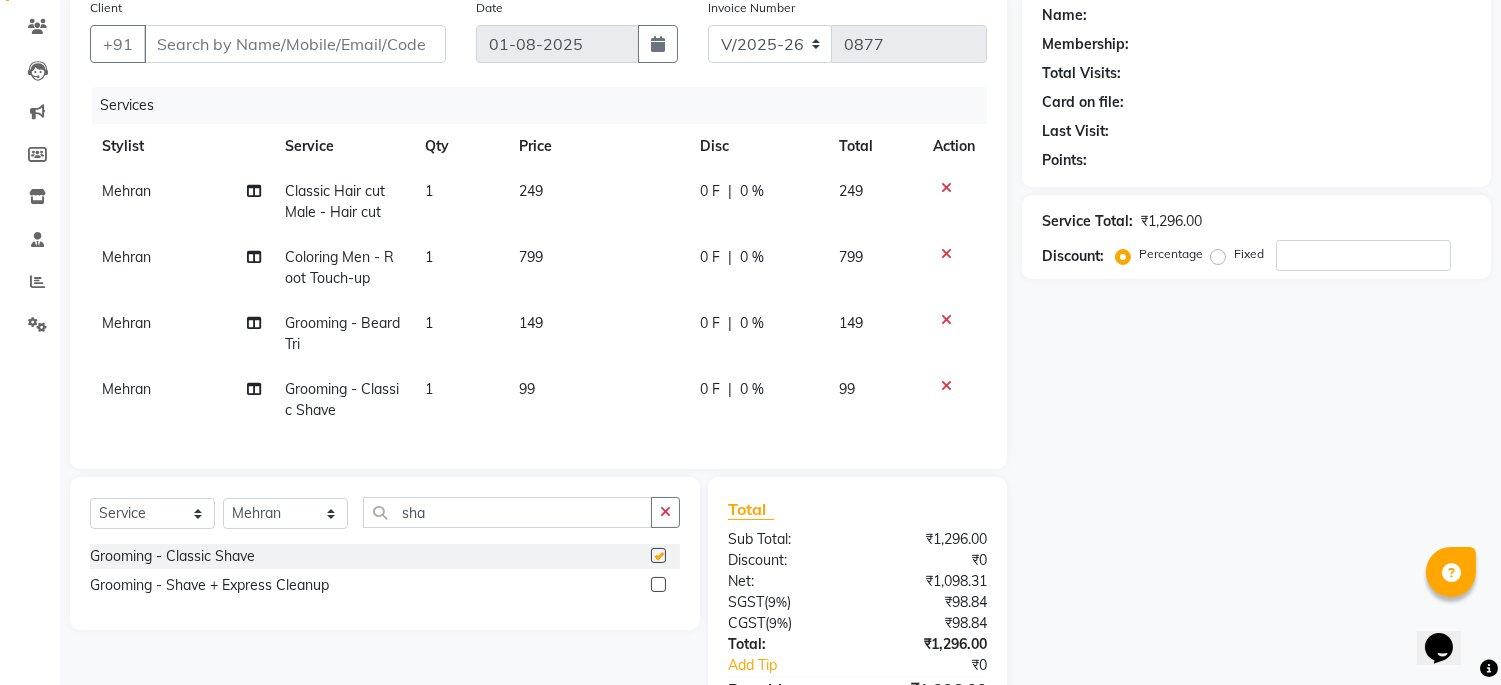 checkbox on "false" 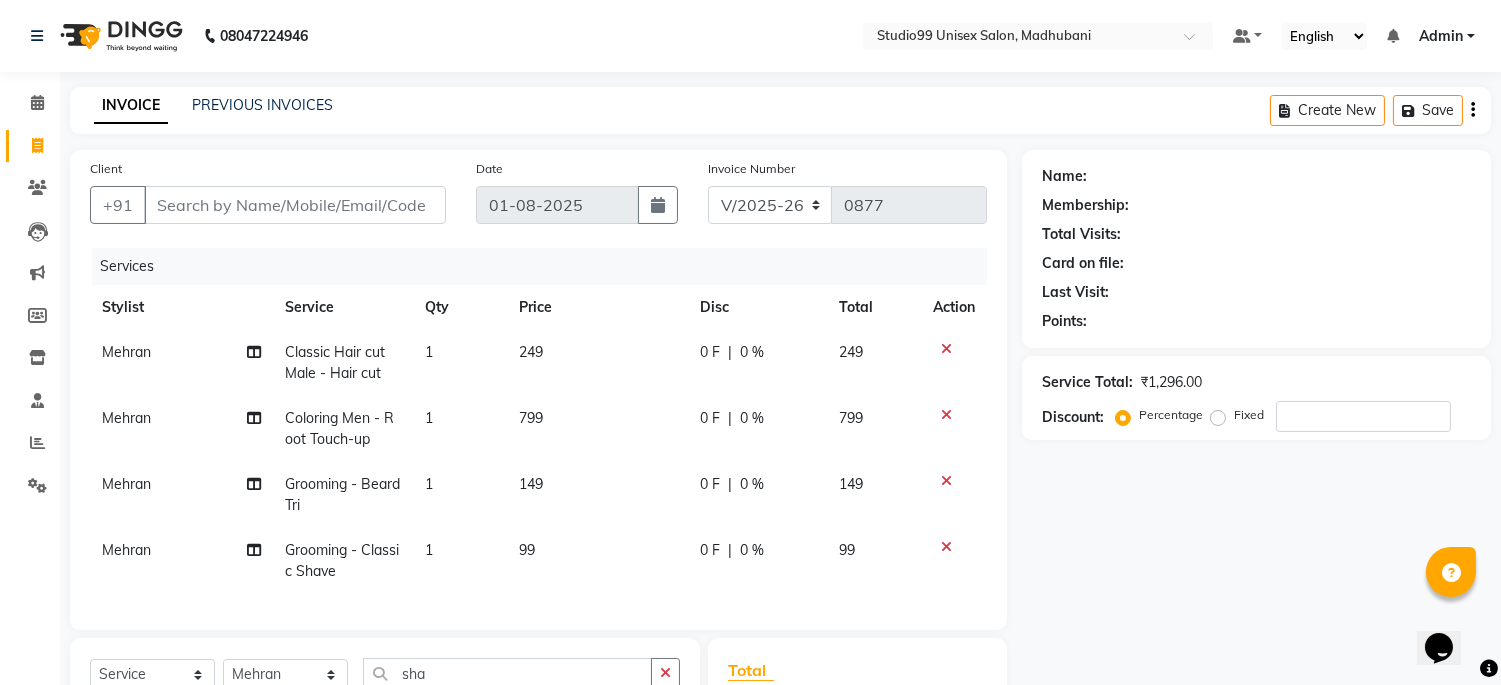 scroll, scrollTop: 293, scrollLeft: 0, axis: vertical 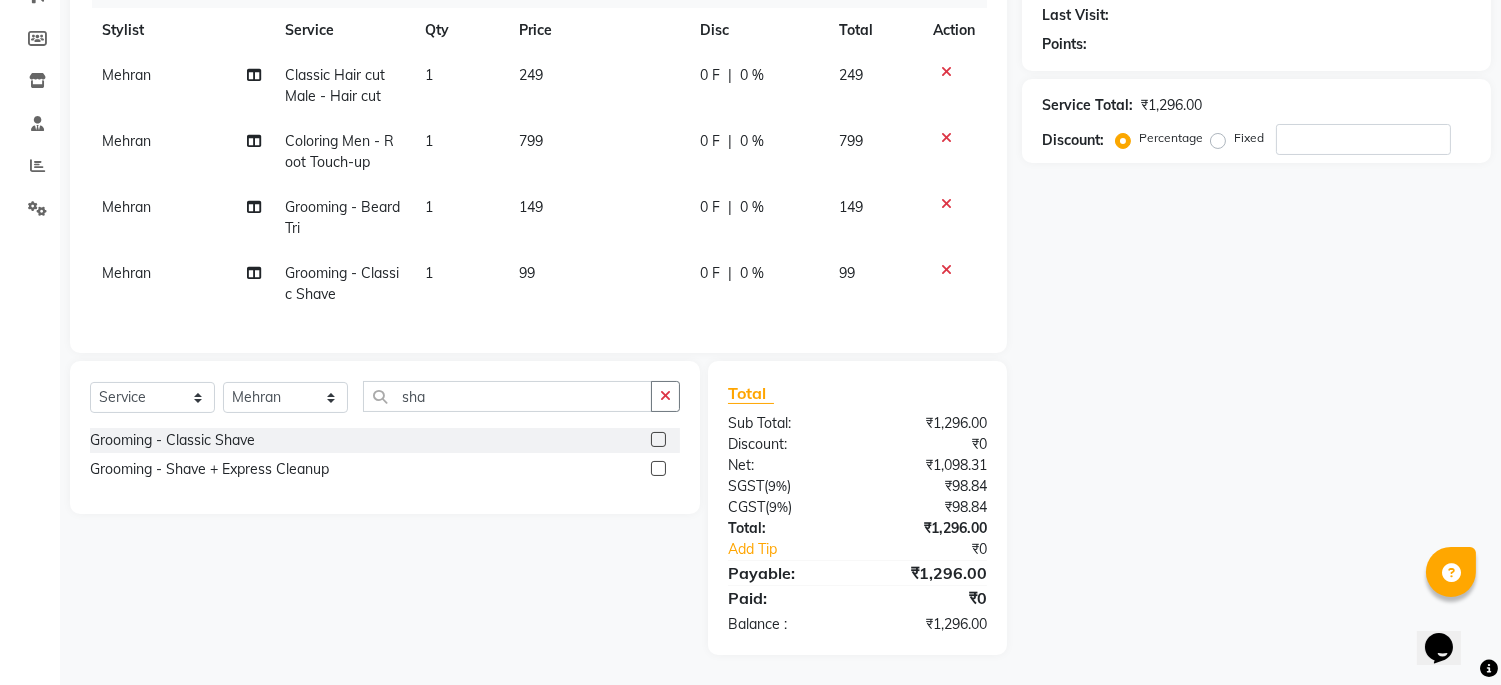 click 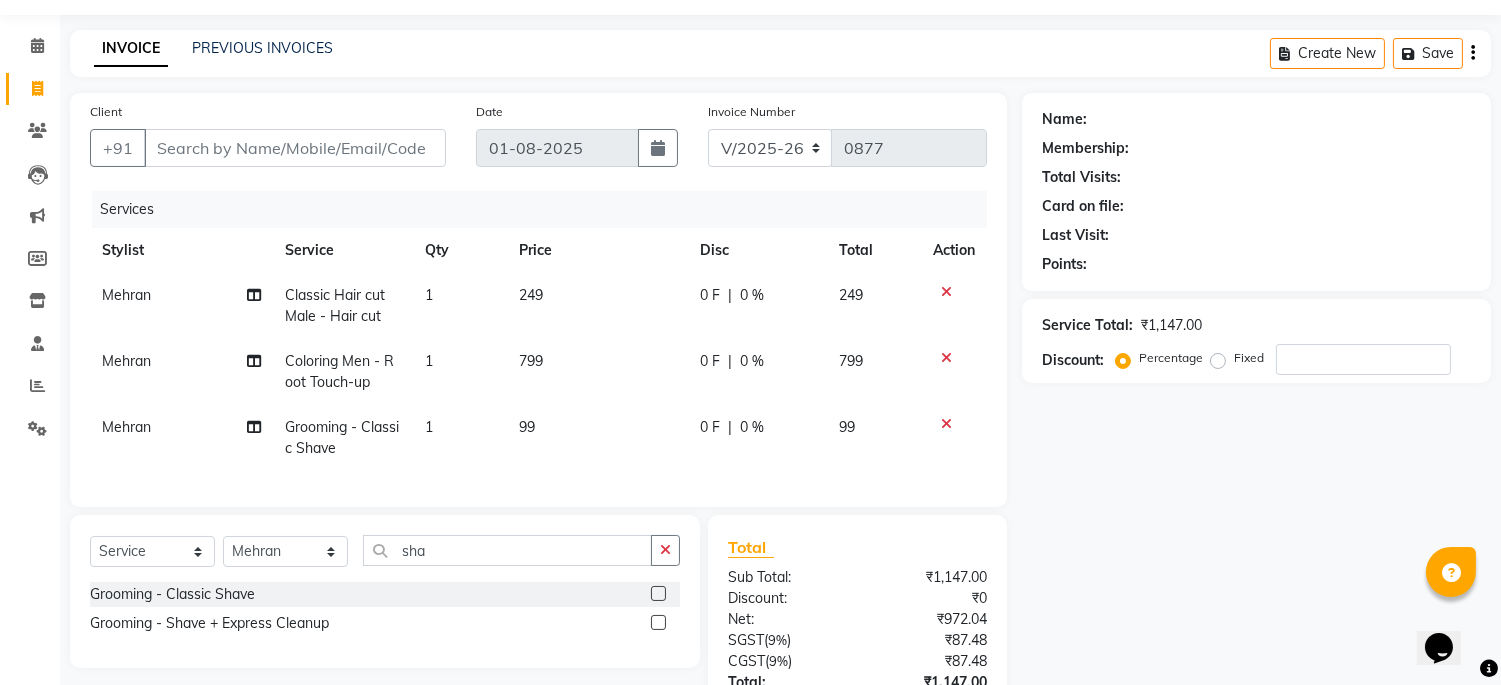 scroll, scrollTop: 5, scrollLeft: 0, axis: vertical 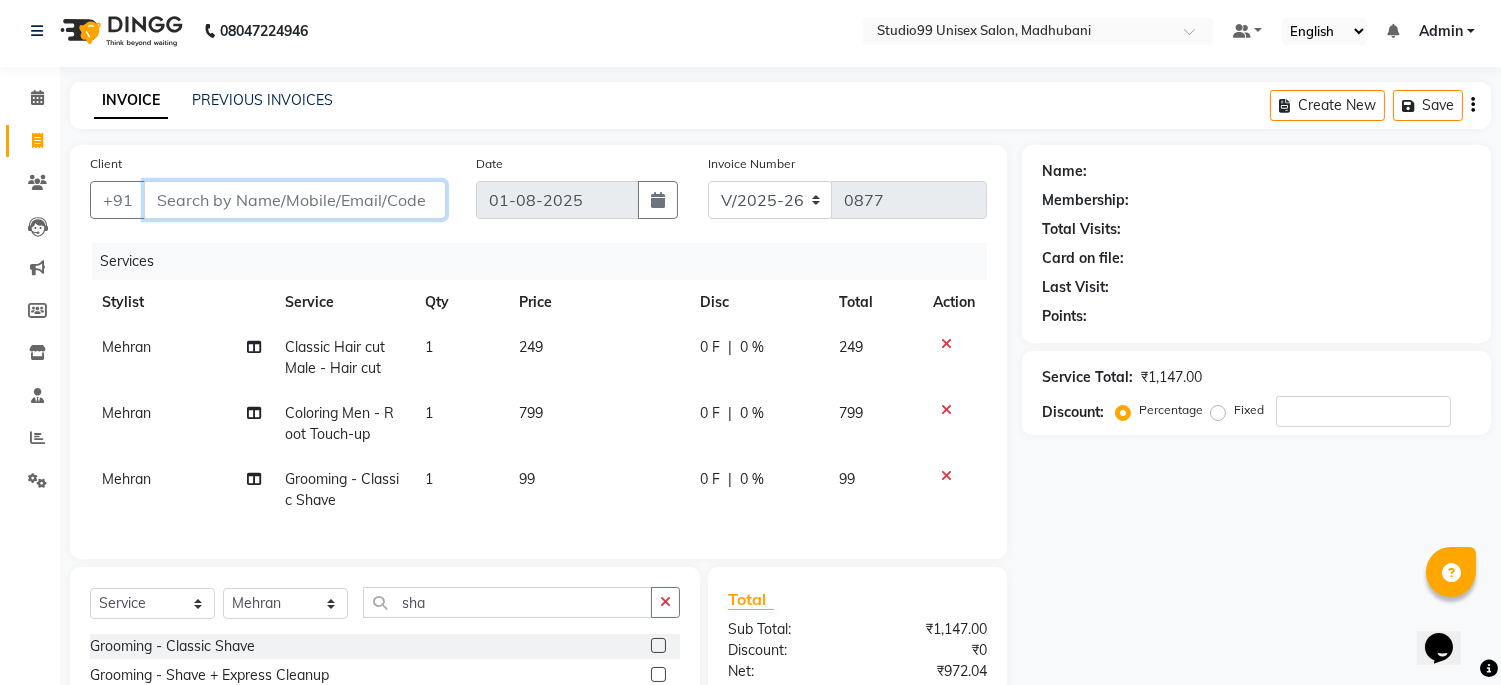 click on "Client" at bounding box center (295, 200) 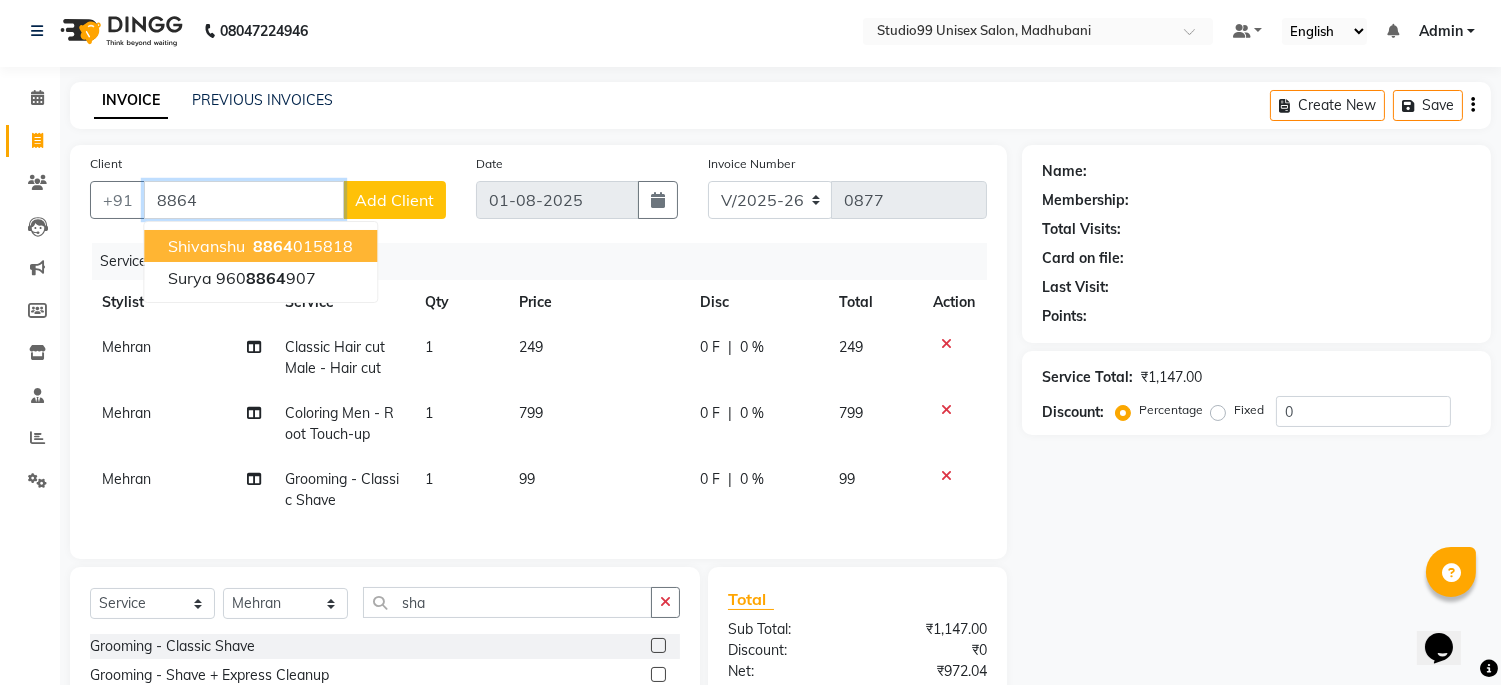 click on "[PHONE]" at bounding box center [301, 246] 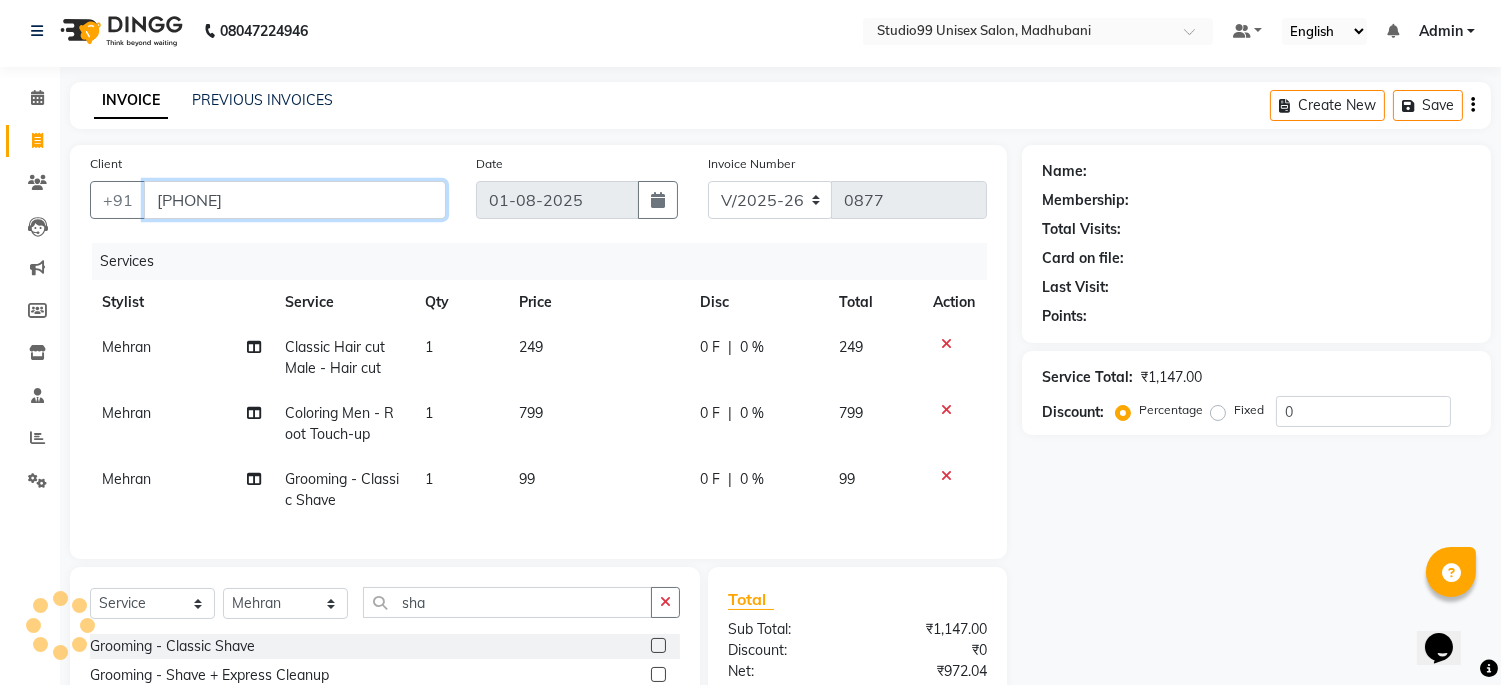 type on "[PHONE]" 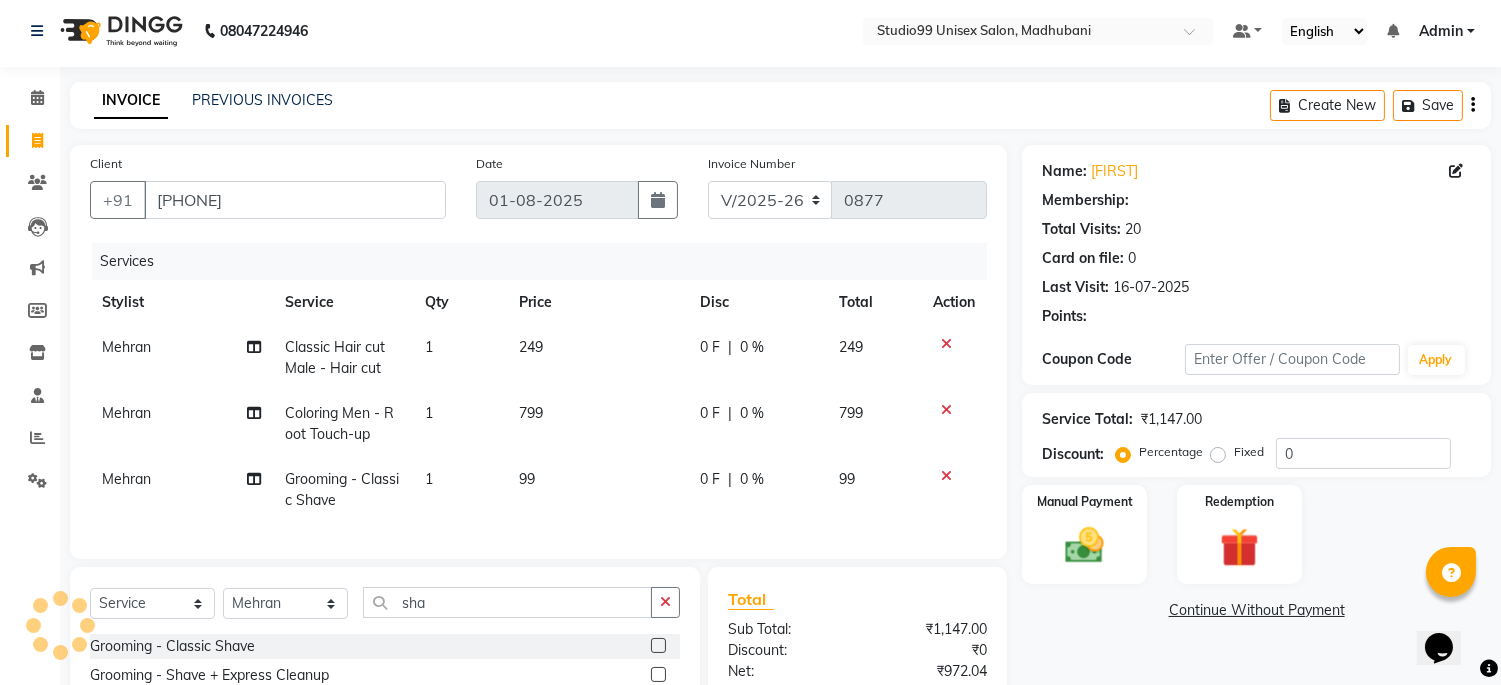 select on "1: Object" 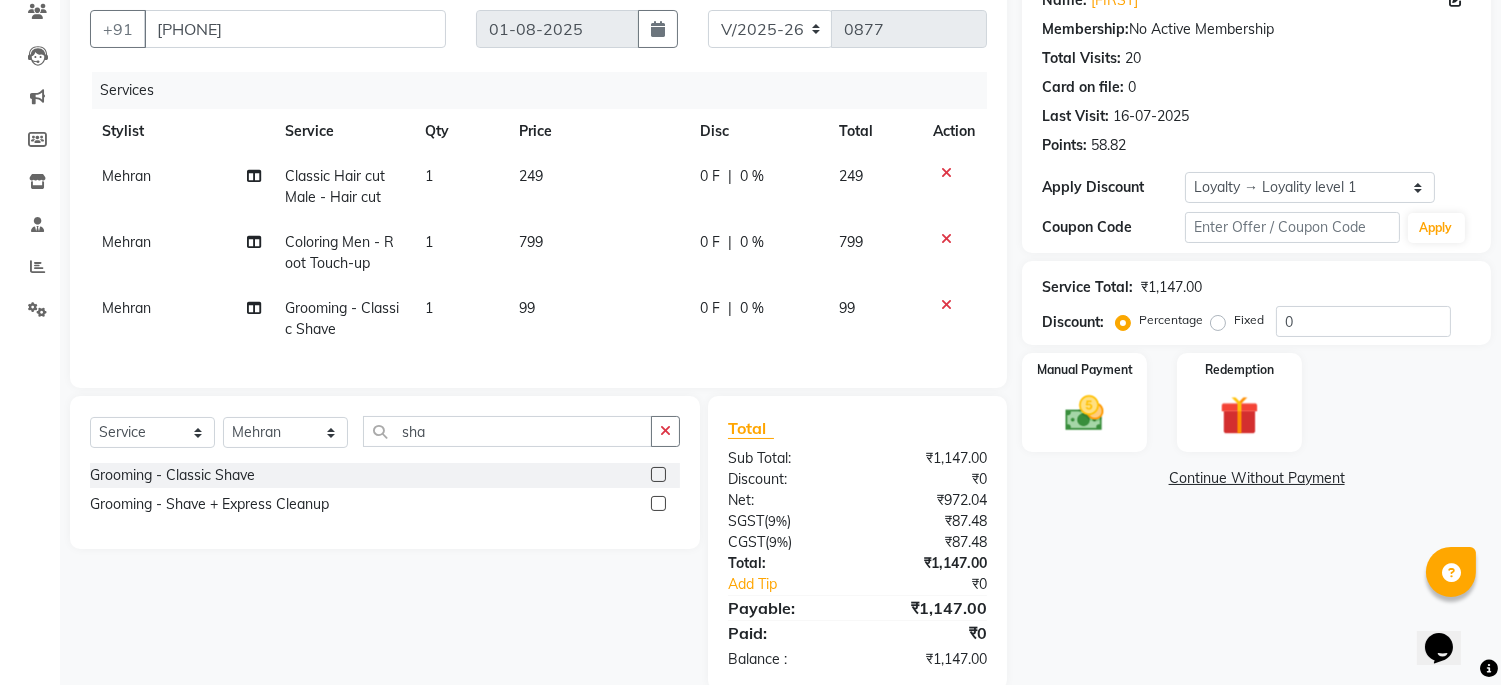 scroll, scrollTop: 227, scrollLeft: 0, axis: vertical 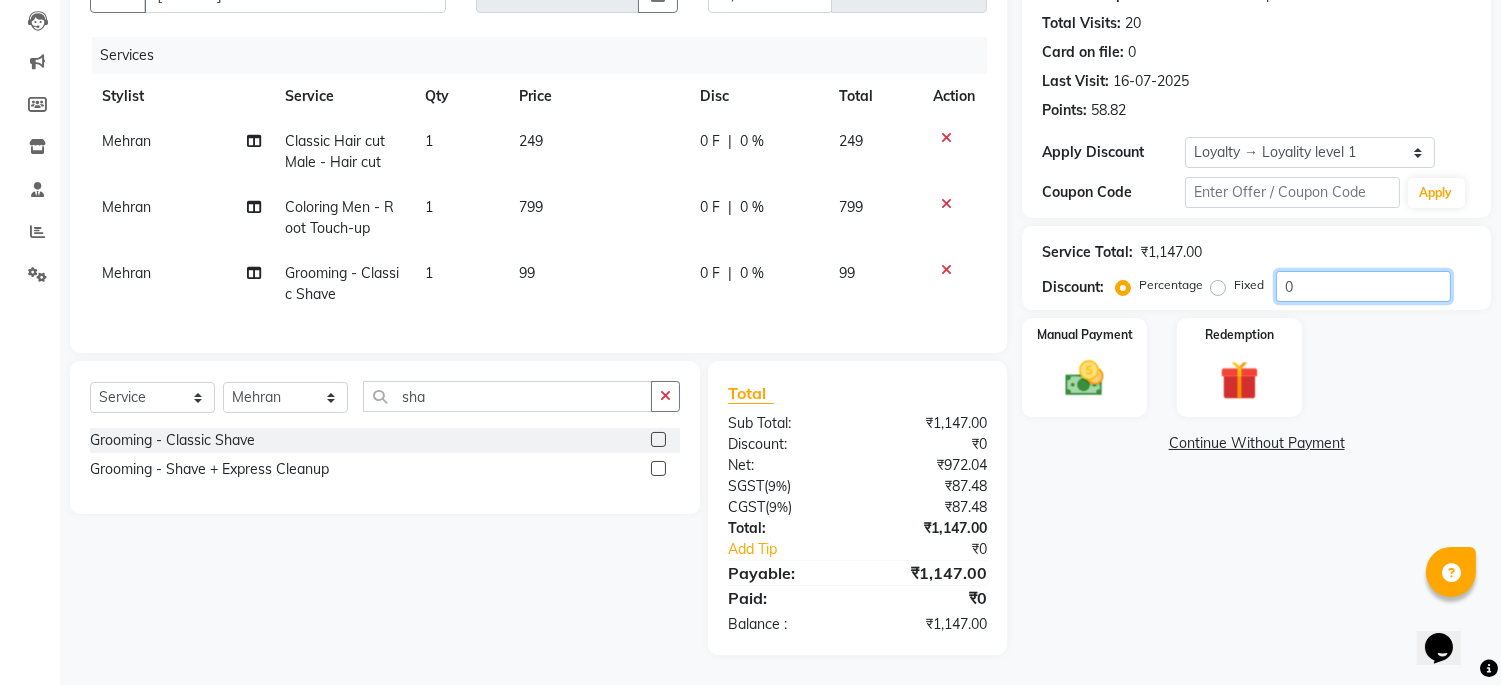 click on "0" 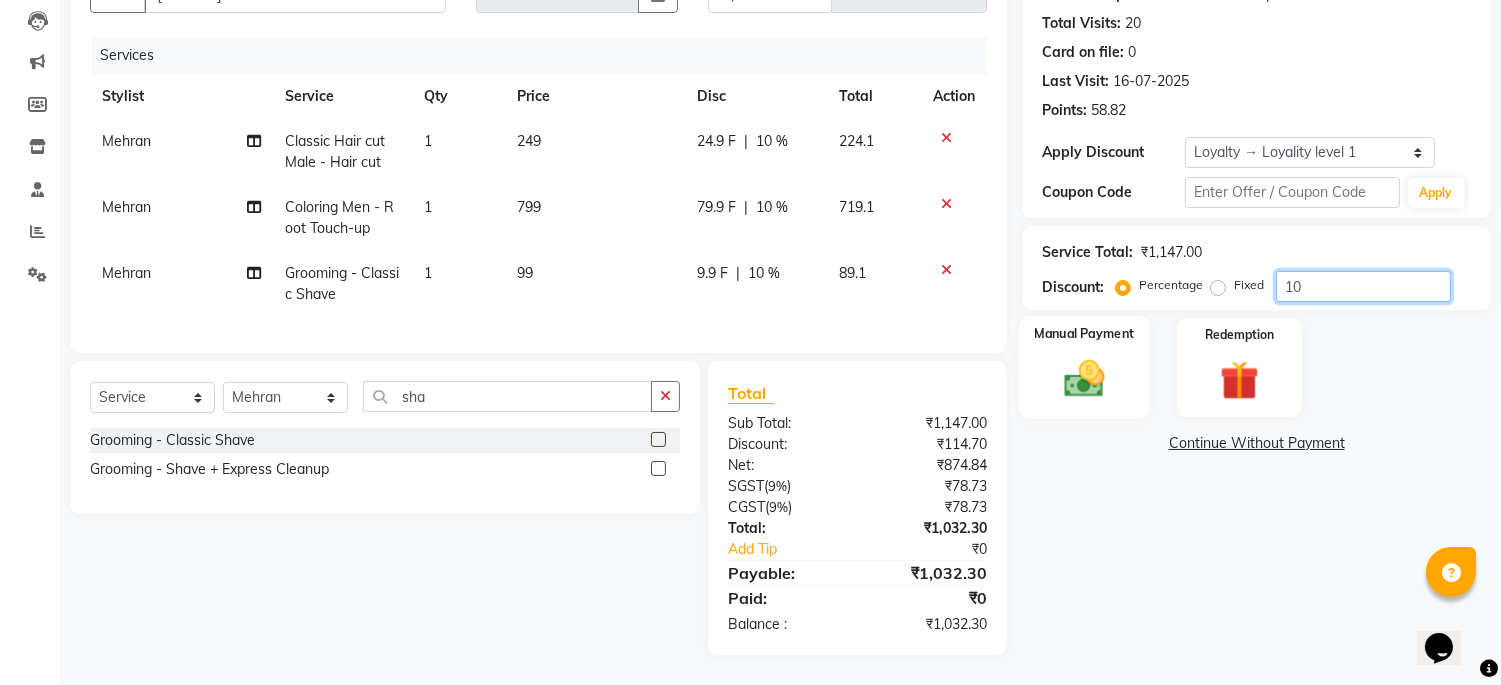 type on "10" 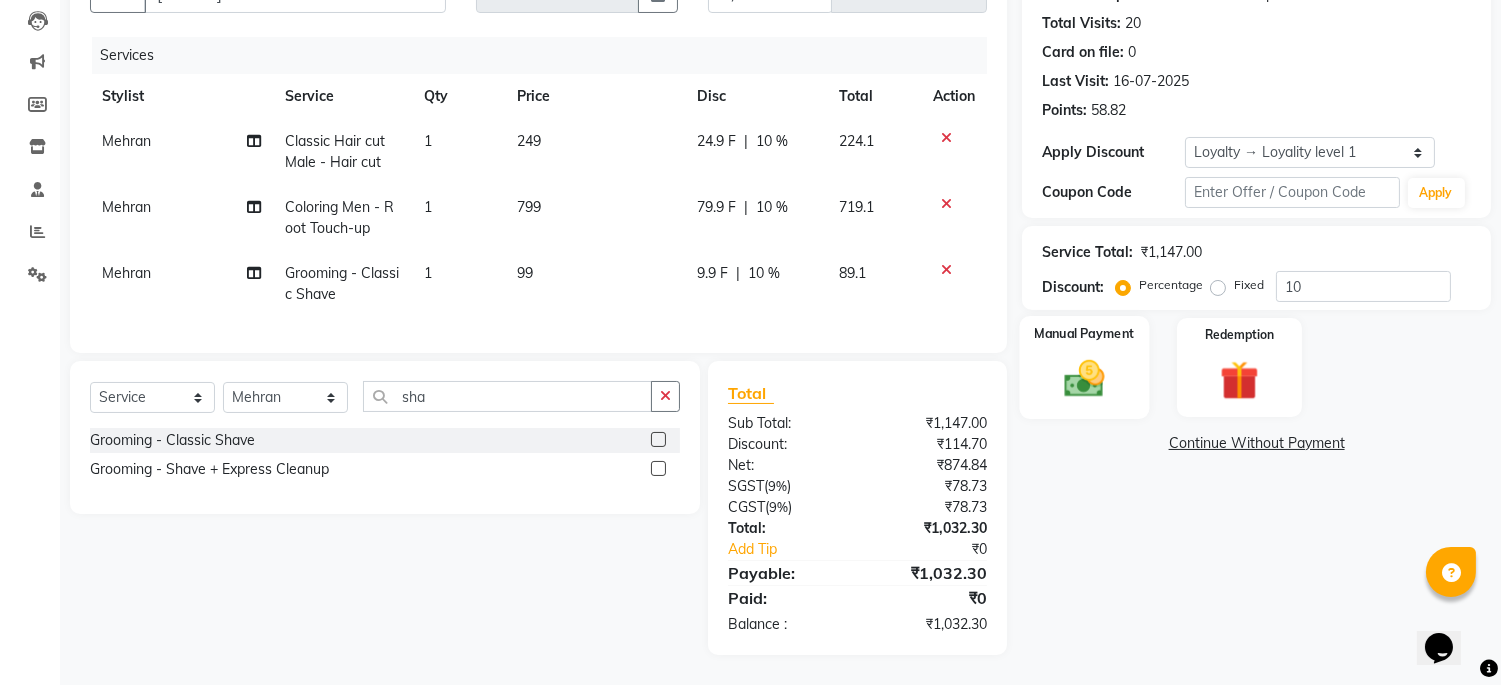 click 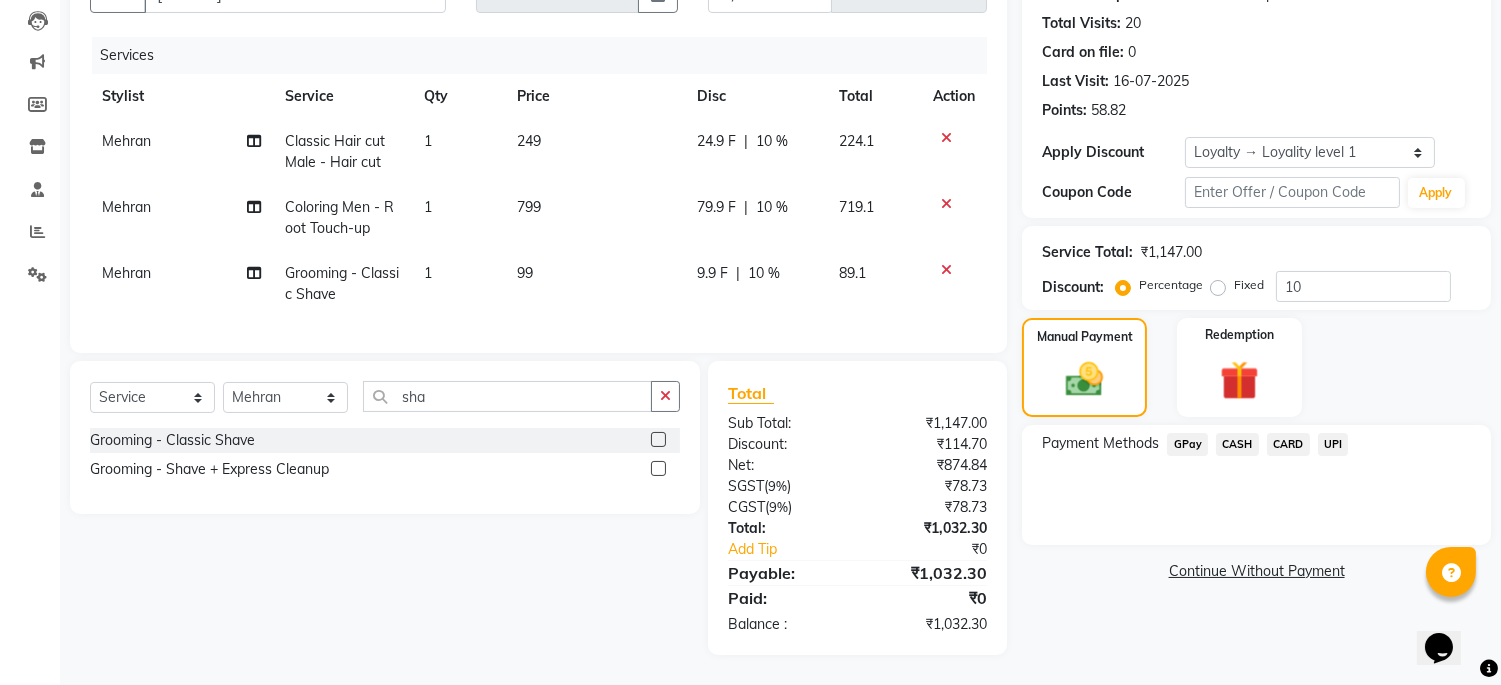 click on "CASH" 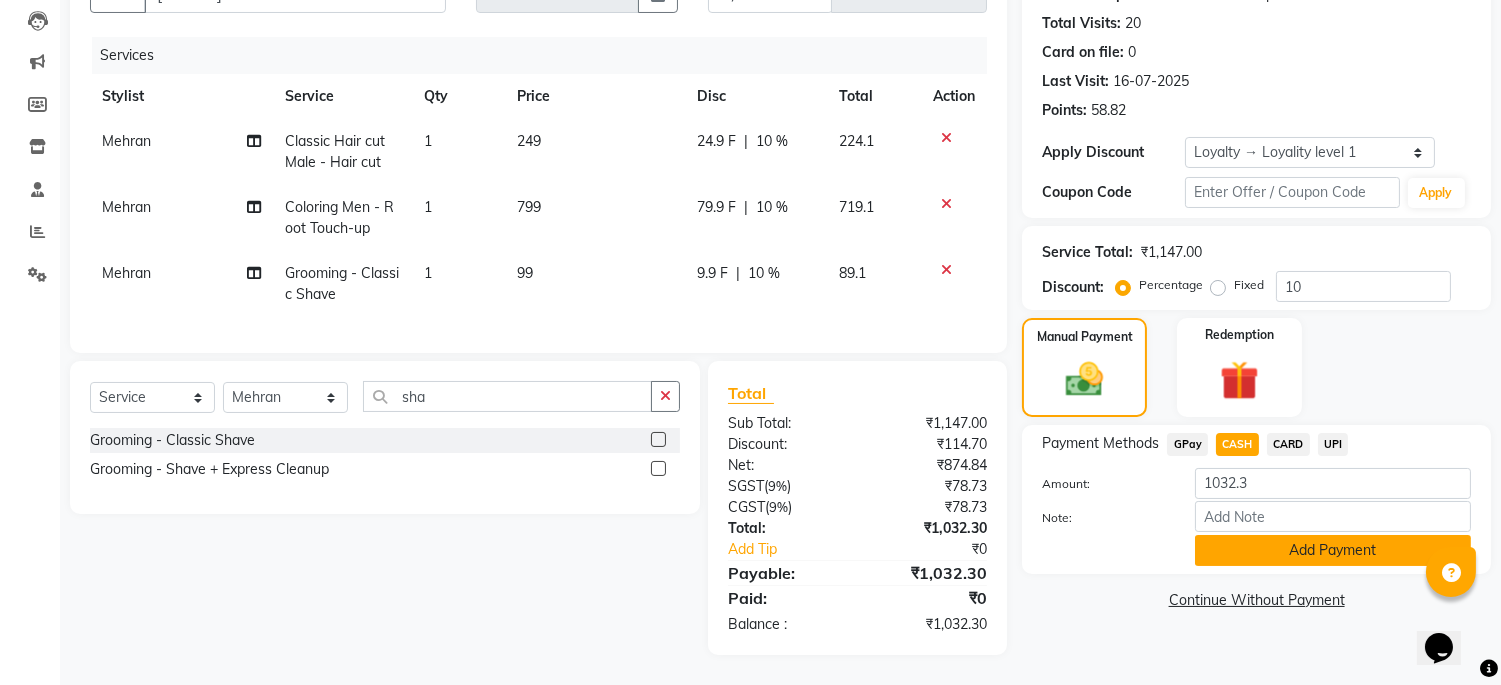 click on "Add Payment" 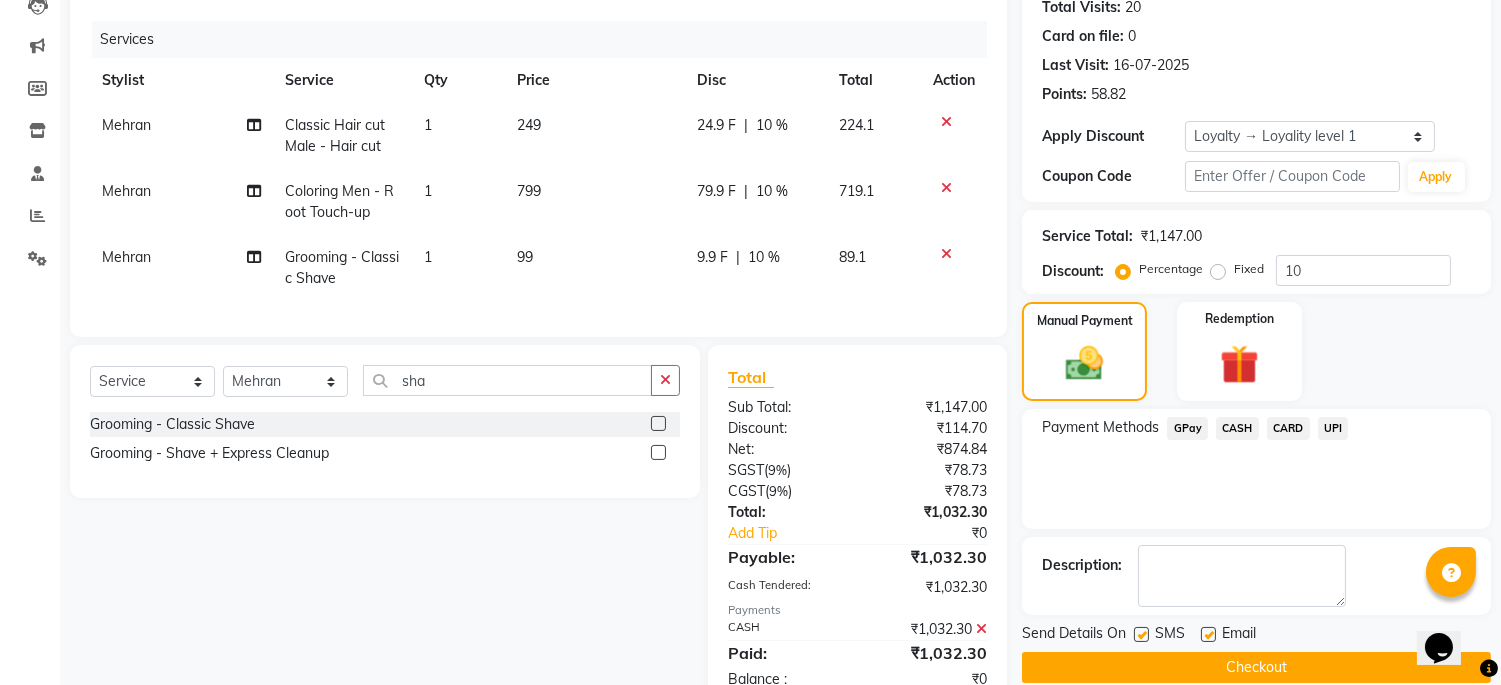 scroll, scrollTop: 397, scrollLeft: 0, axis: vertical 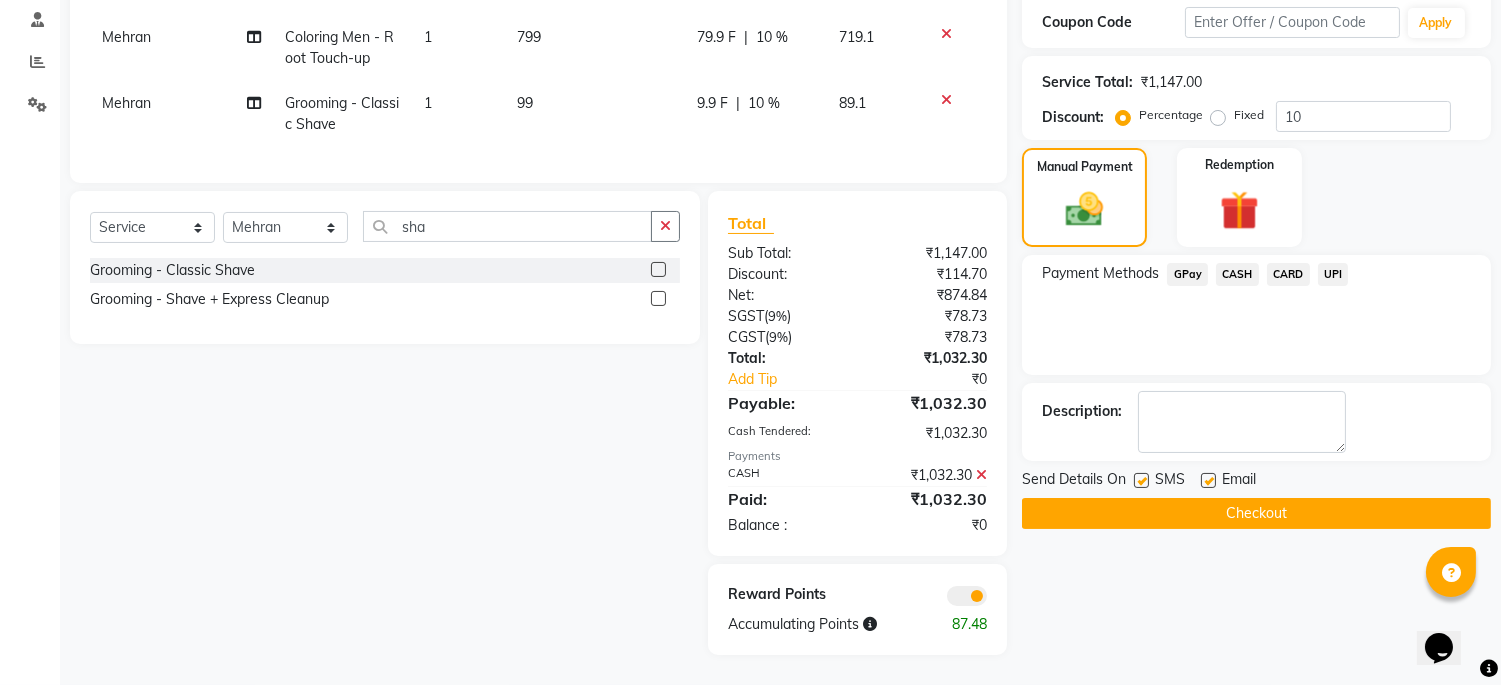 click on "Checkout" 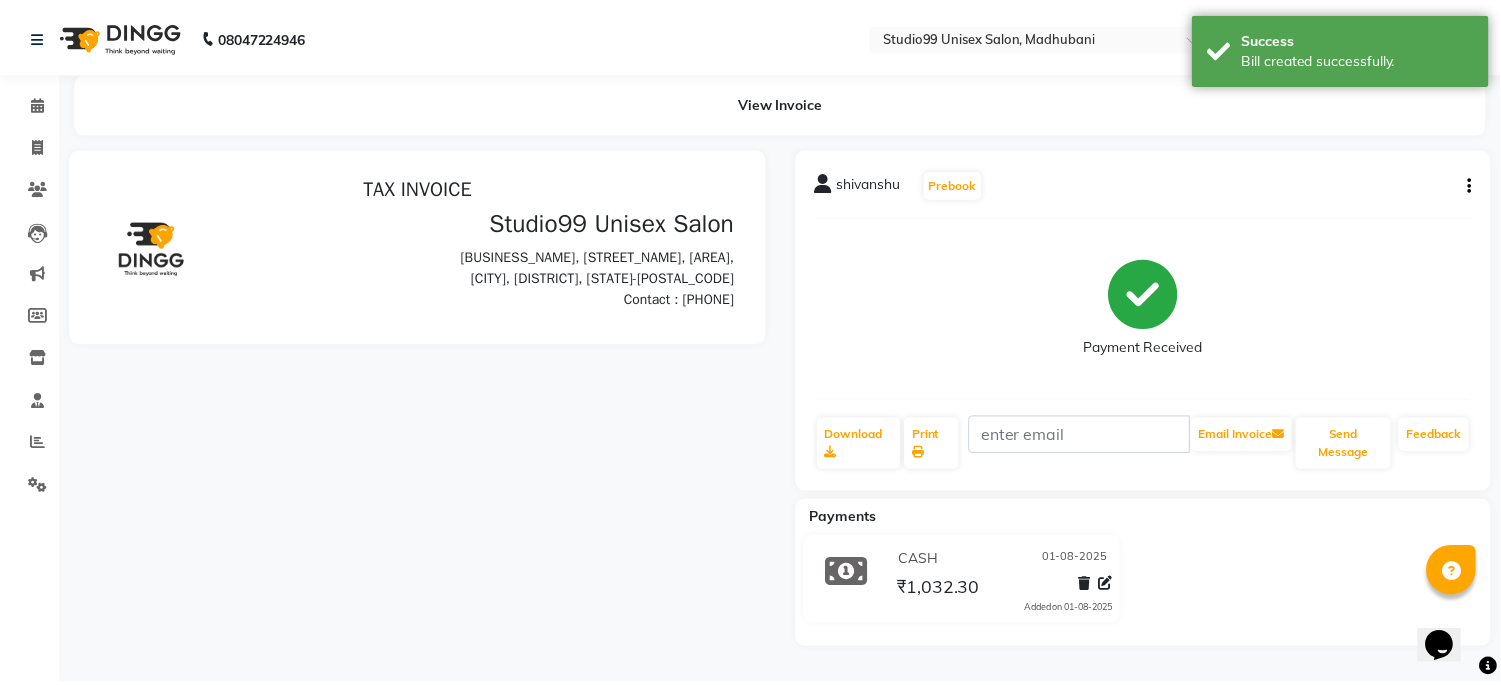 scroll, scrollTop: 0, scrollLeft: 0, axis: both 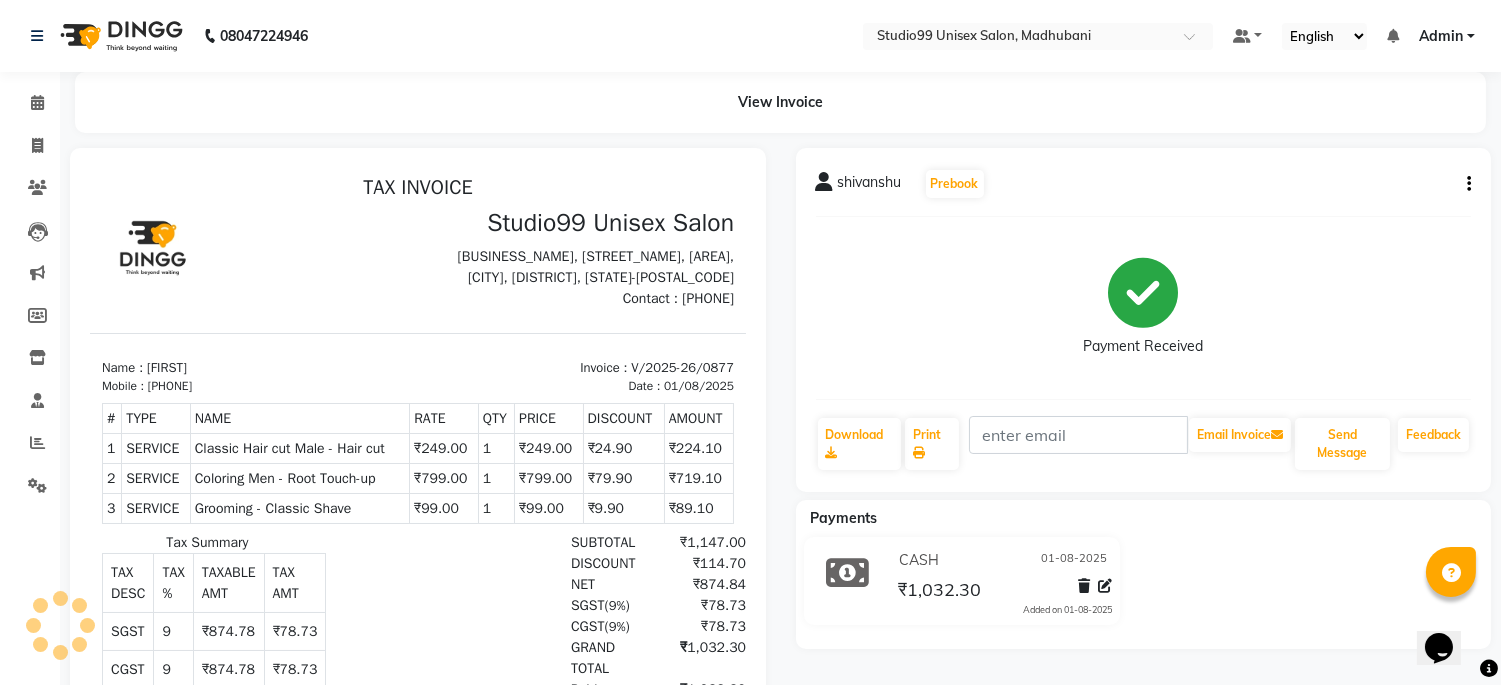 click on "Payment Received" 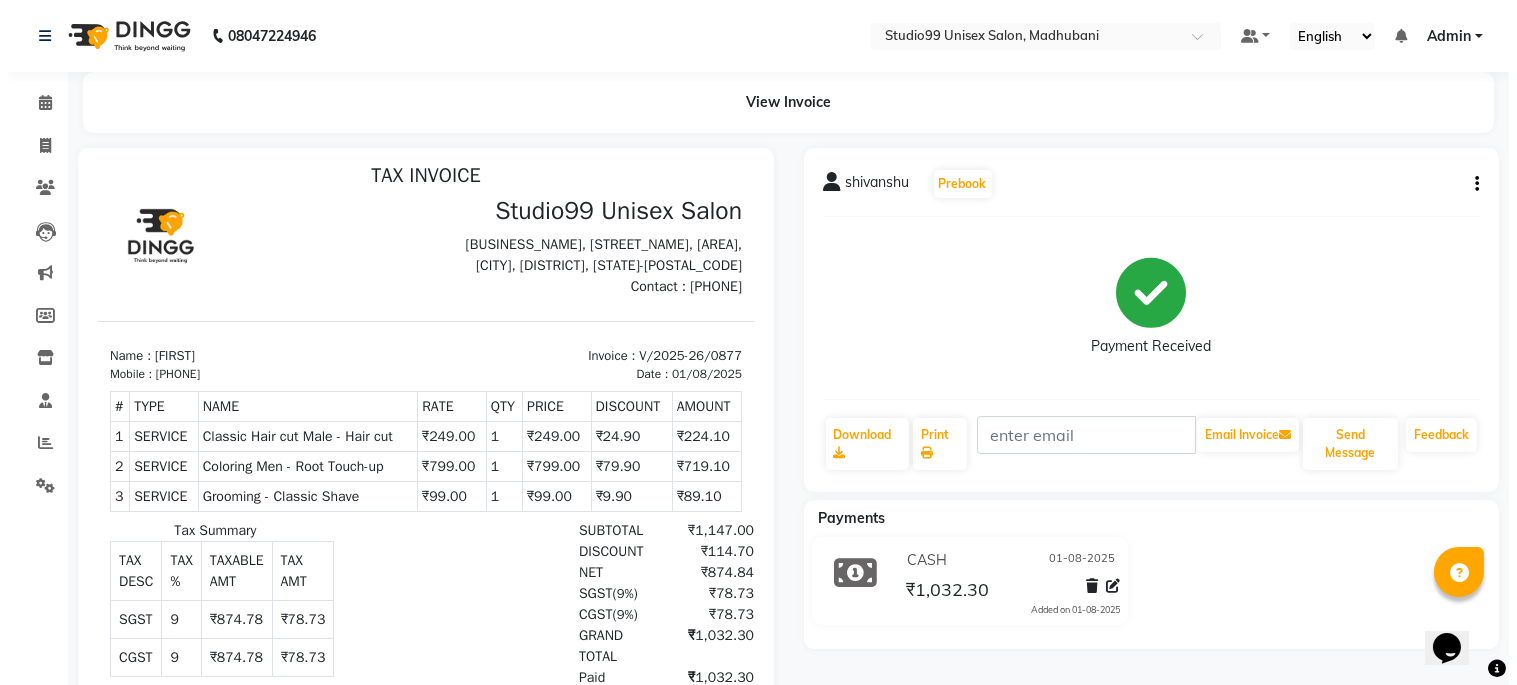scroll, scrollTop: 15, scrollLeft: 0, axis: vertical 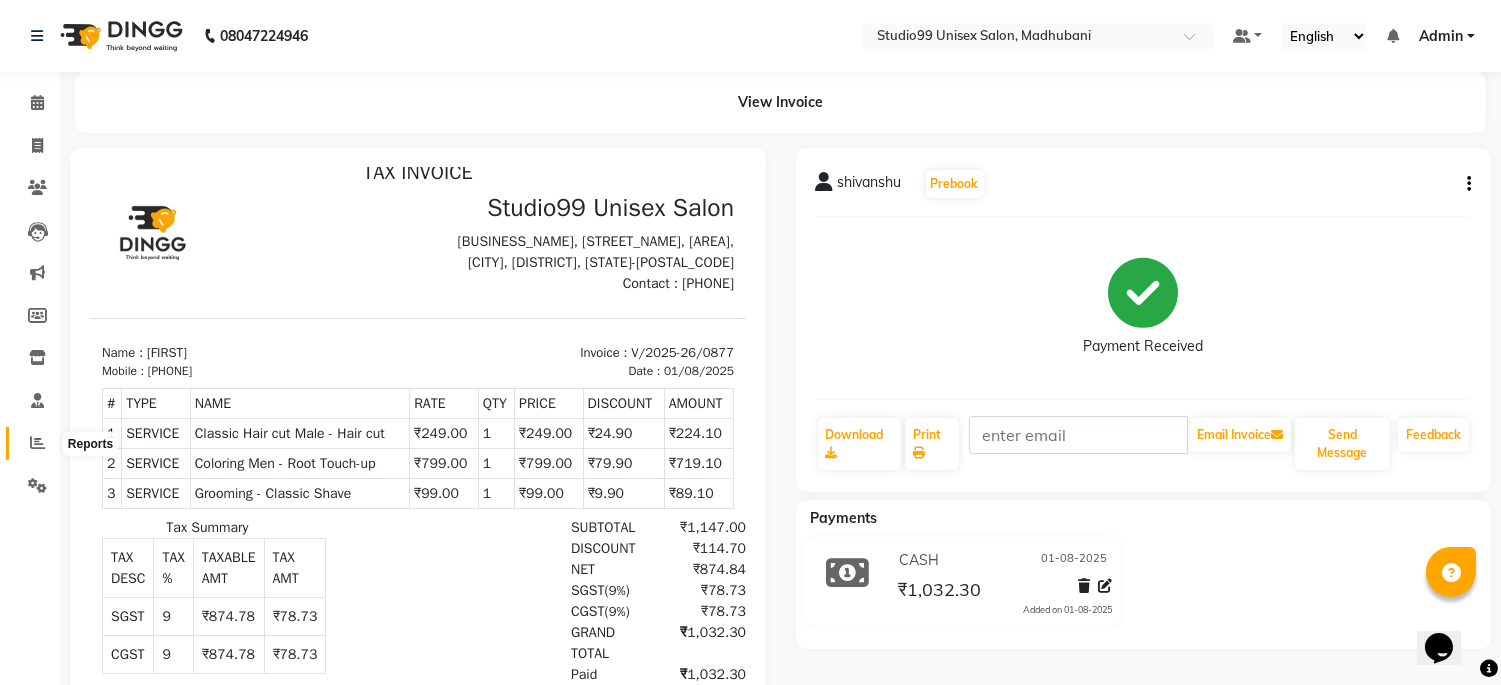 click 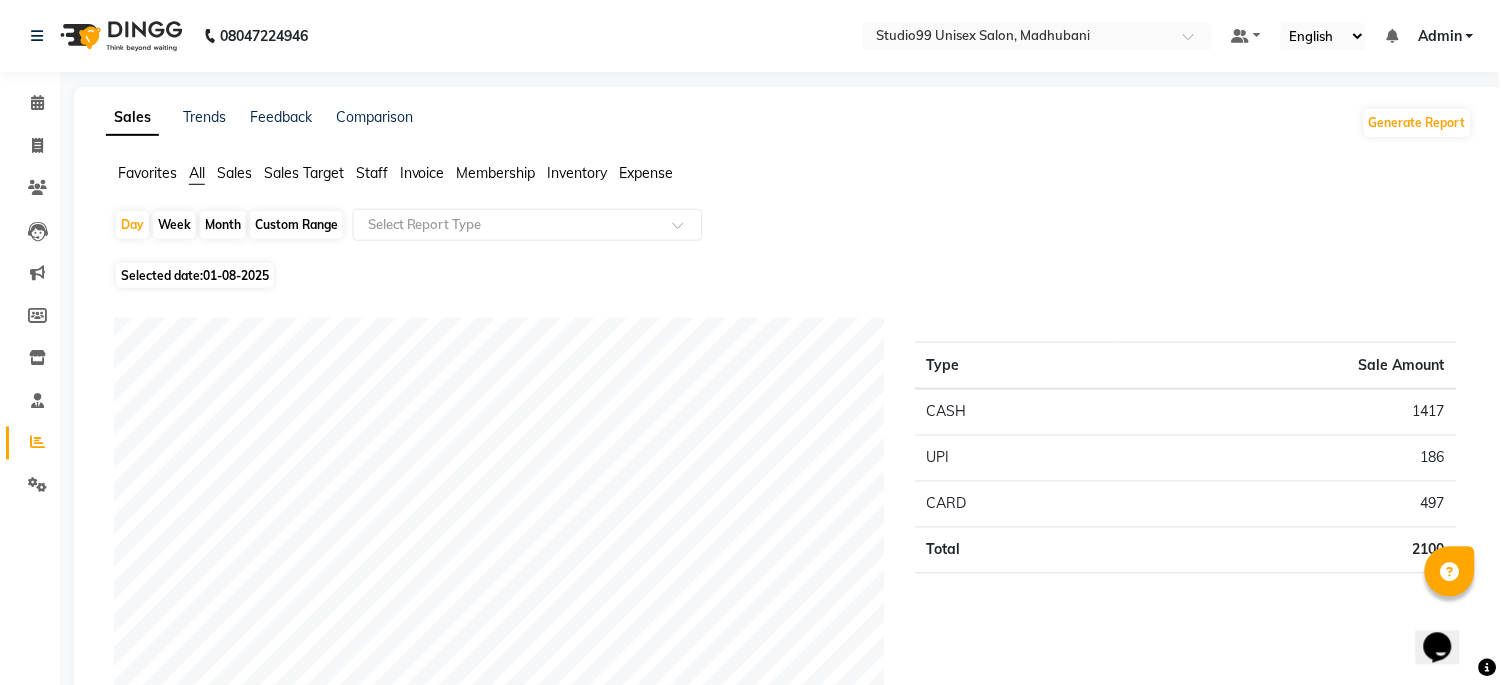 click on "Sales" 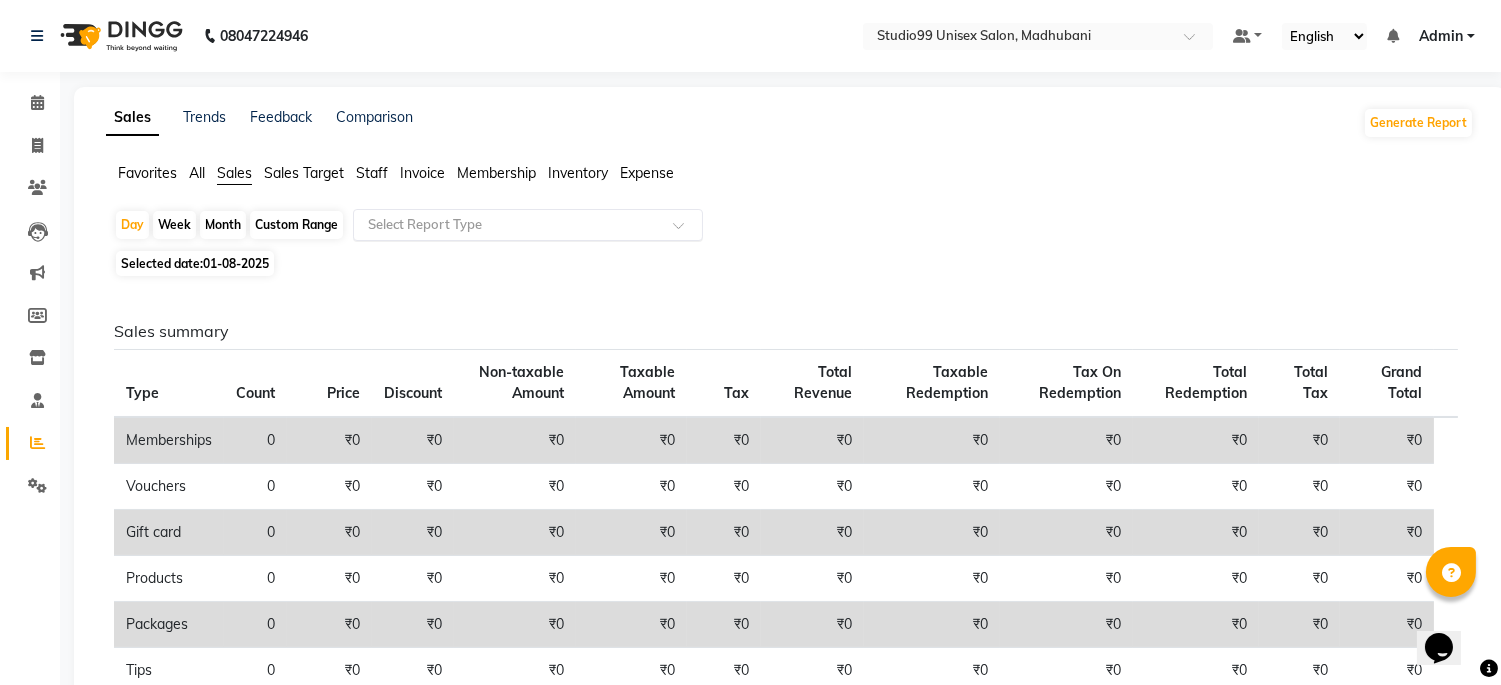 click 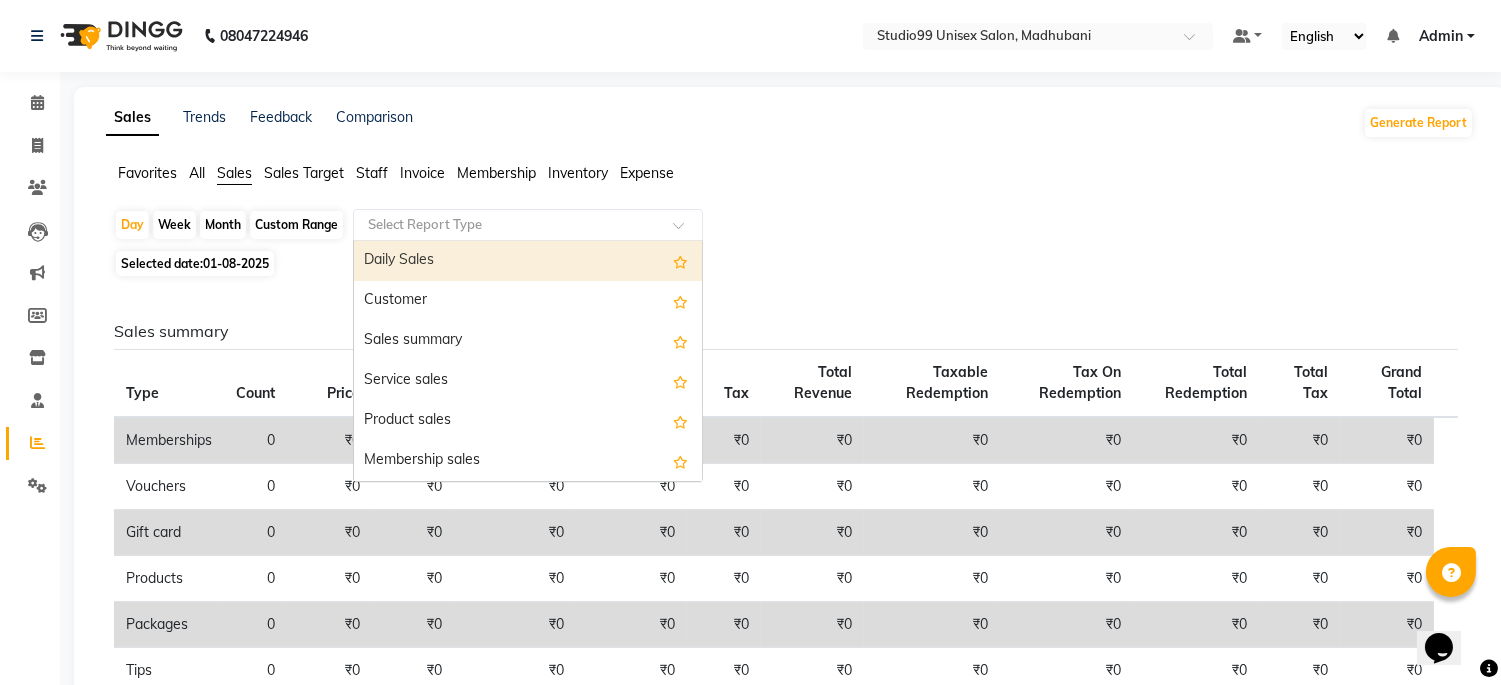 click on "Daily Sales" at bounding box center (528, 261) 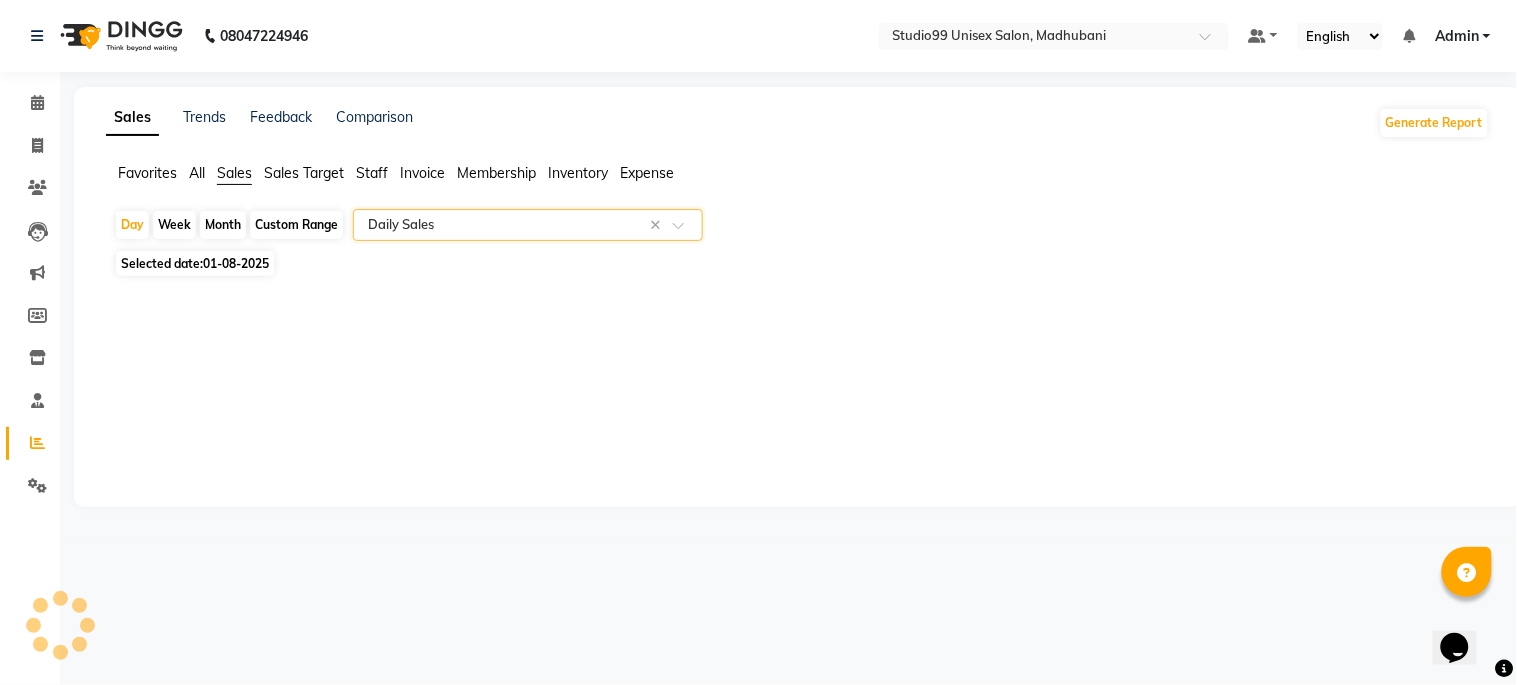 select on "csv" 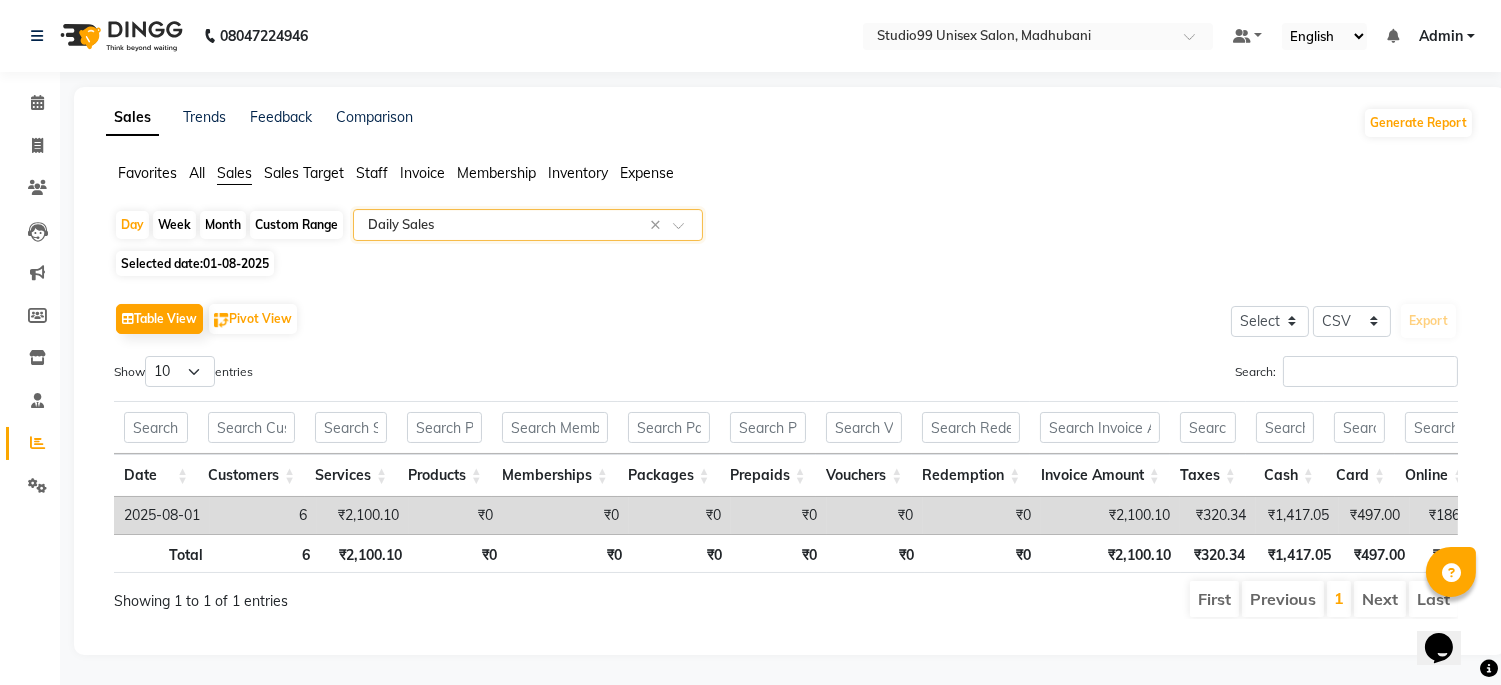 scroll, scrollTop: 34, scrollLeft: 0, axis: vertical 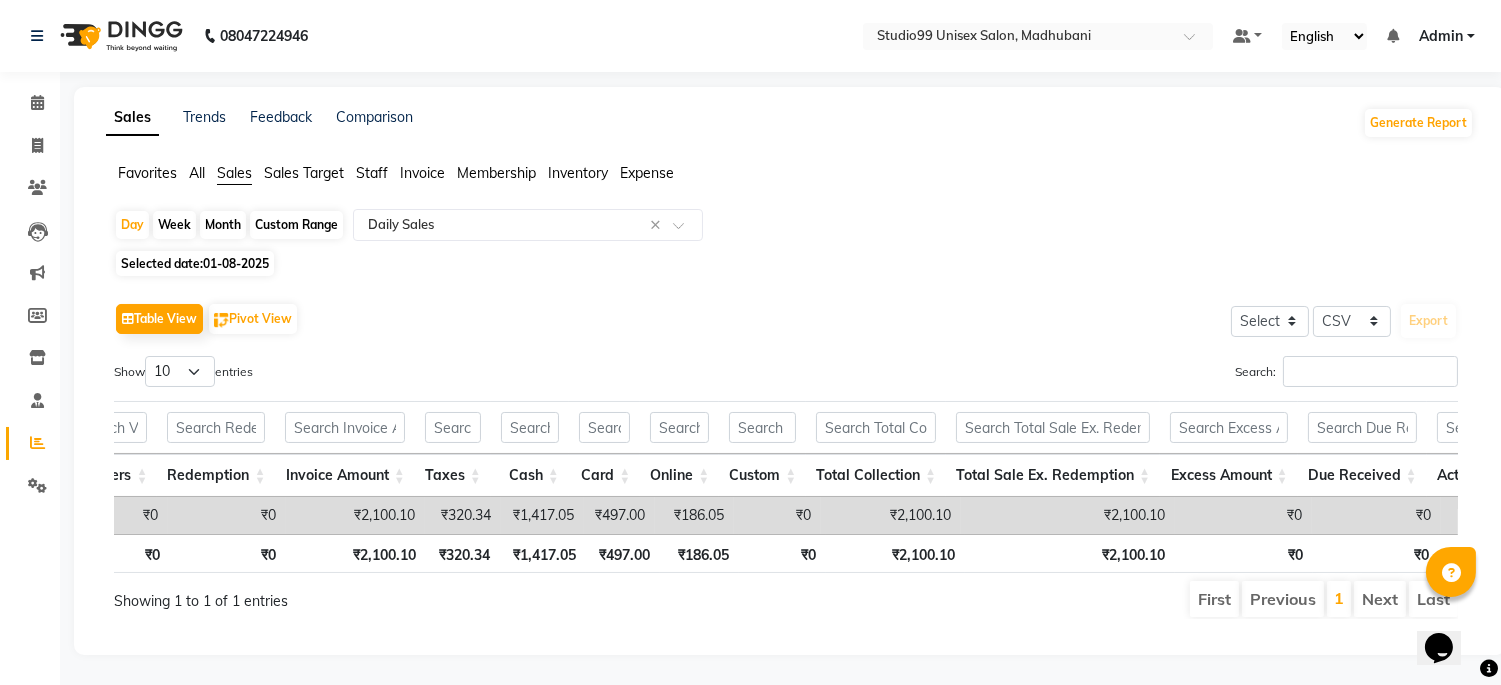 click on "Day   Week   Month   Custom Range  Select Report Type × Daily Sales ×" 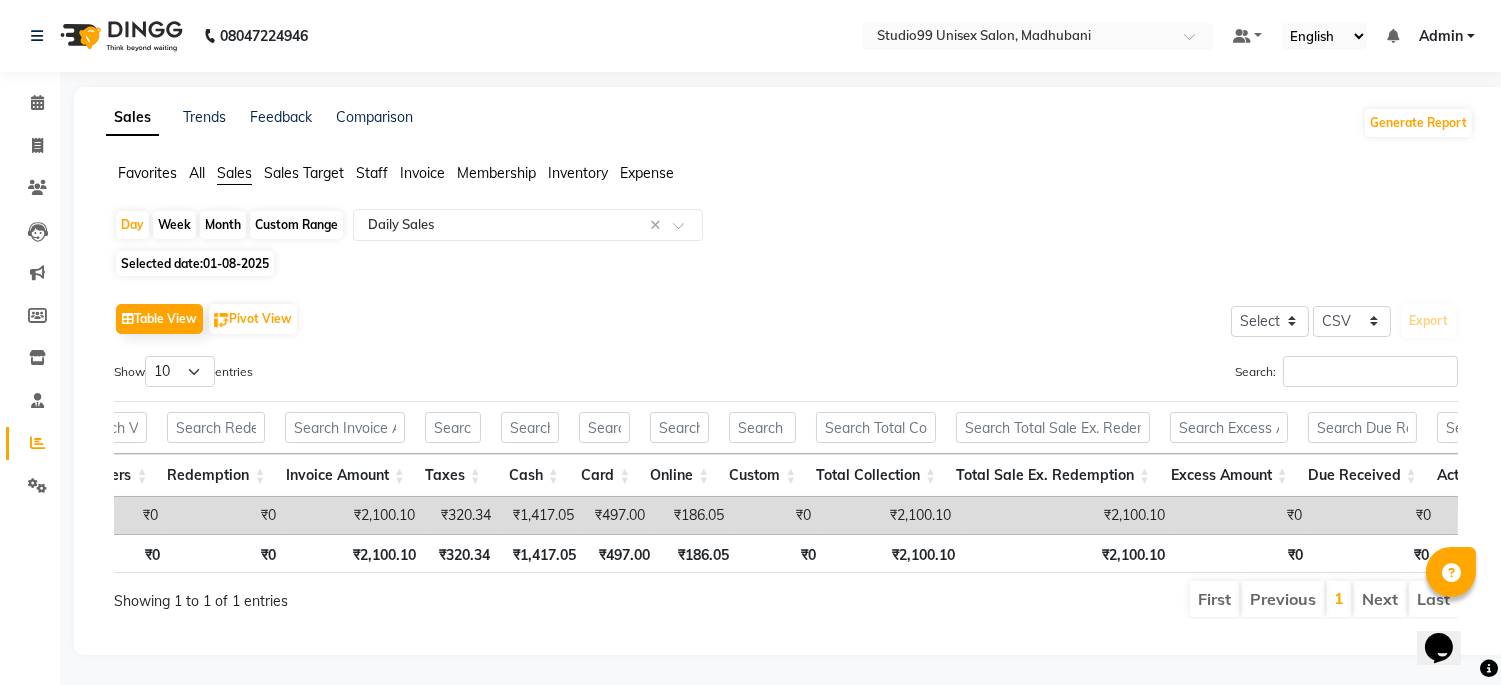 scroll, scrollTop: 0, scrollLeft: 0, axis: both 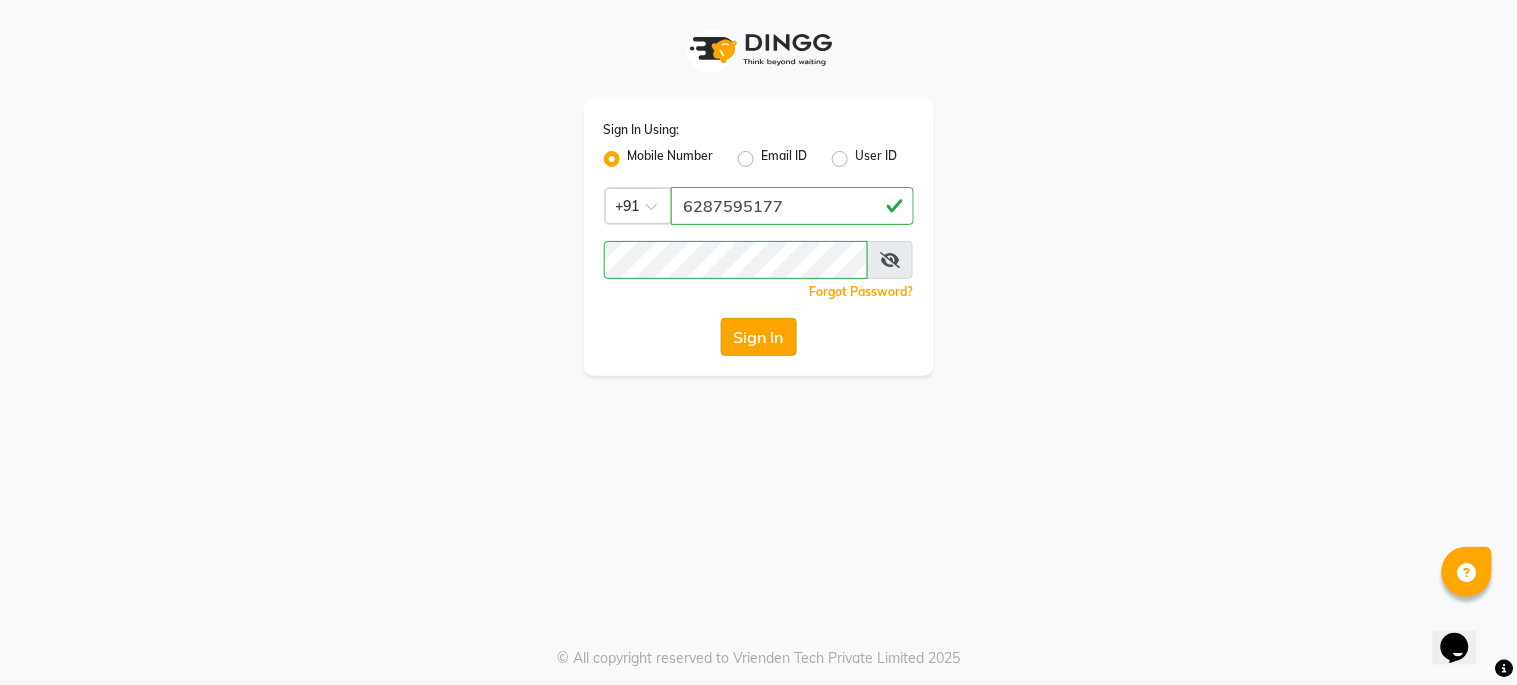click on "Sign In" 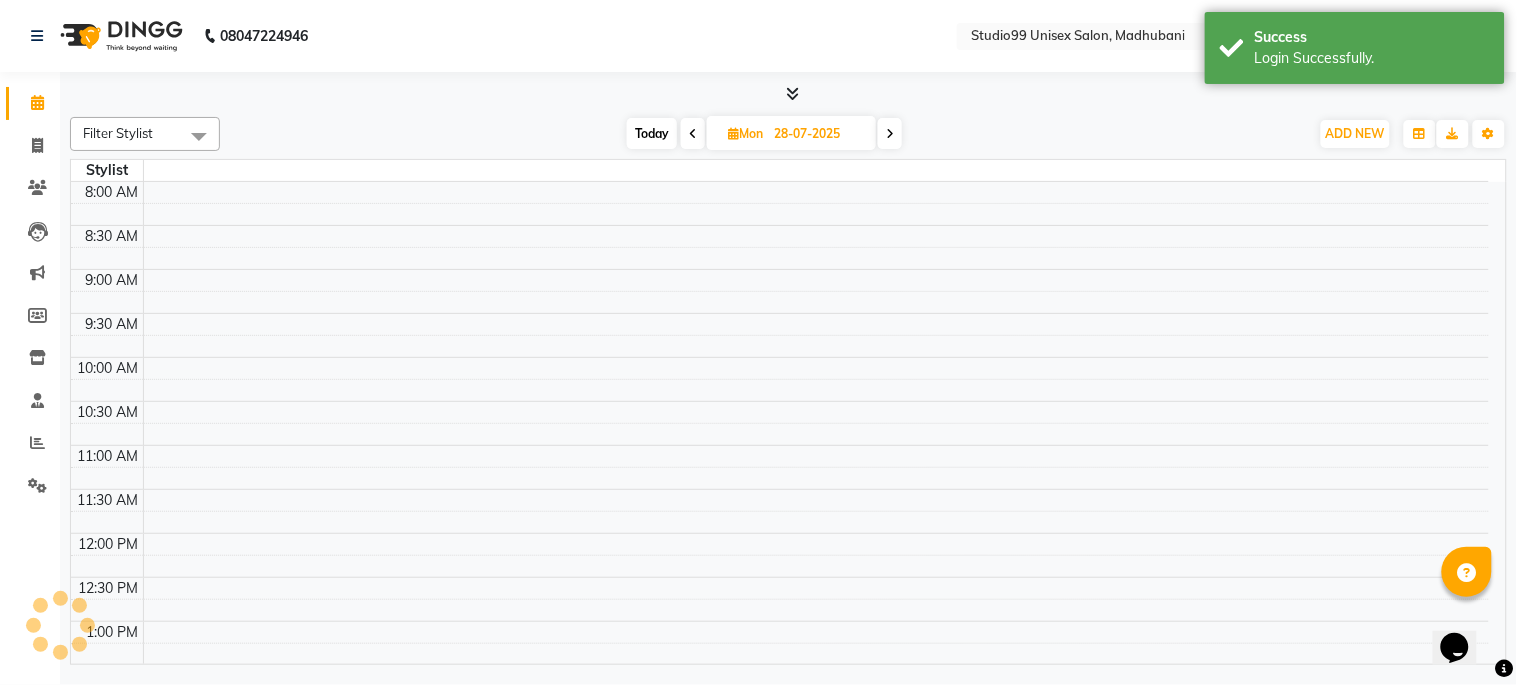 select on "en" 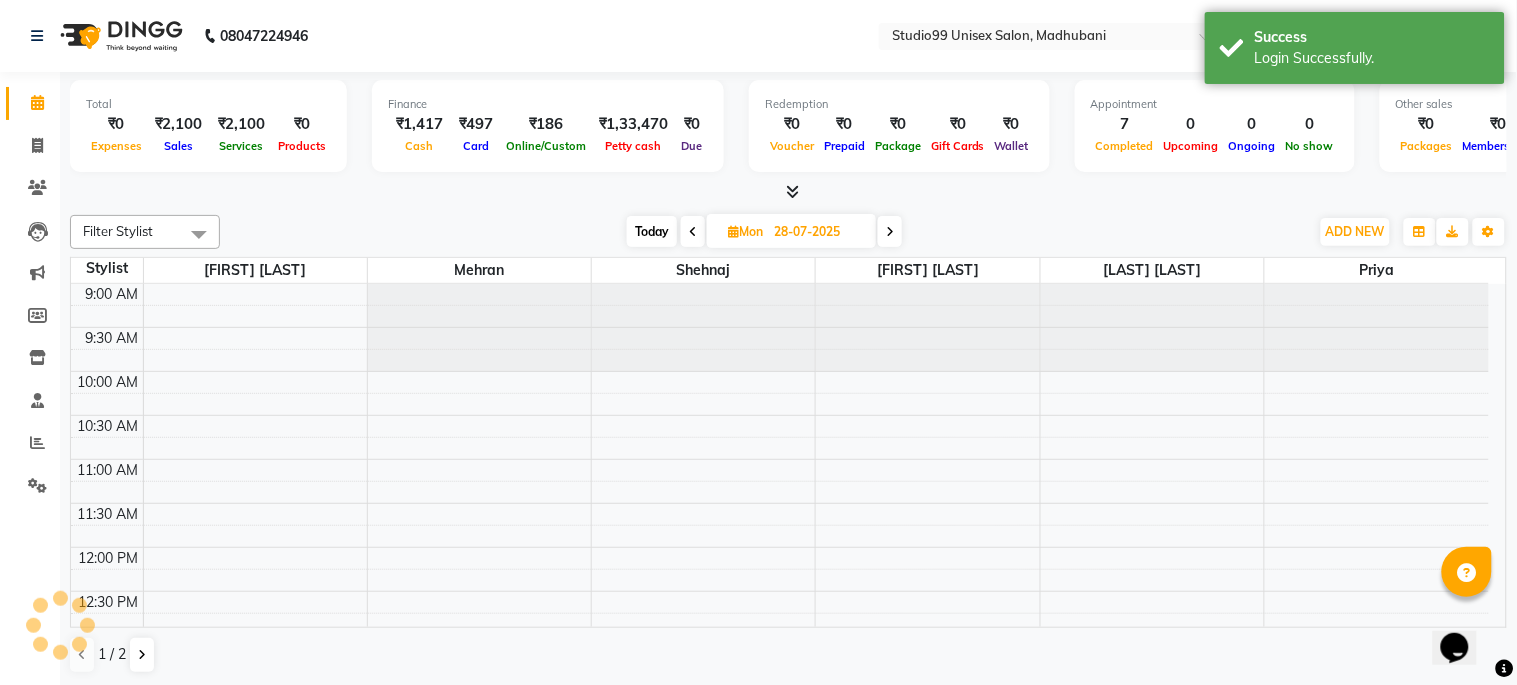 scroll, scrollTop: 758, scrollLeft: 0, axis: vertical 